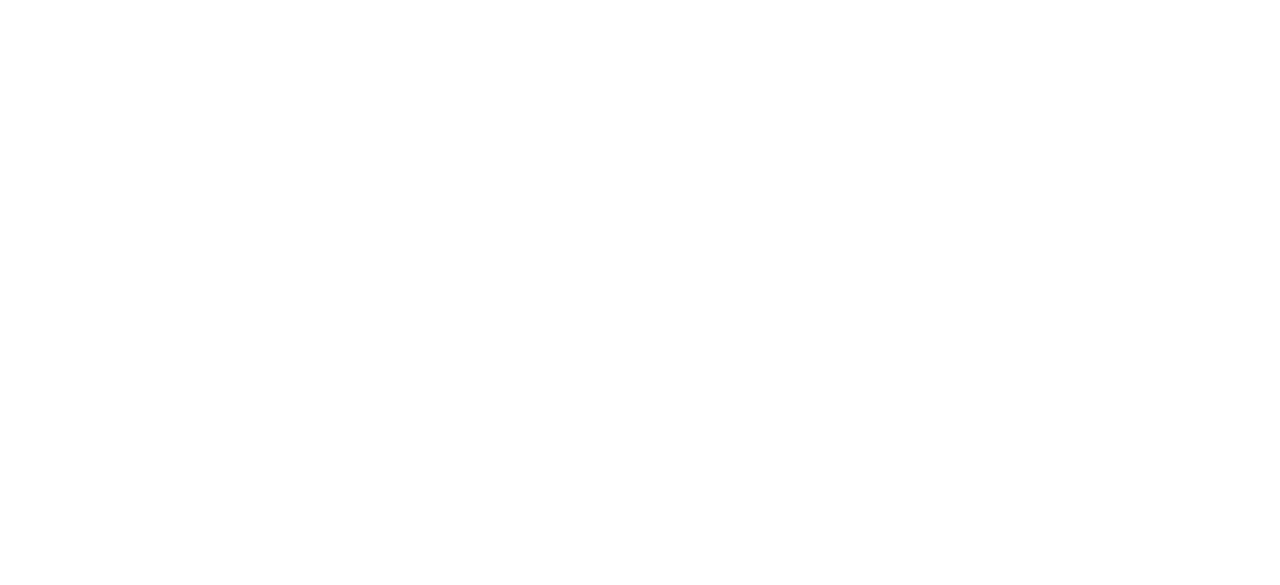 scroll, scrollTop: 0, scrollLeft: 0, axis: both 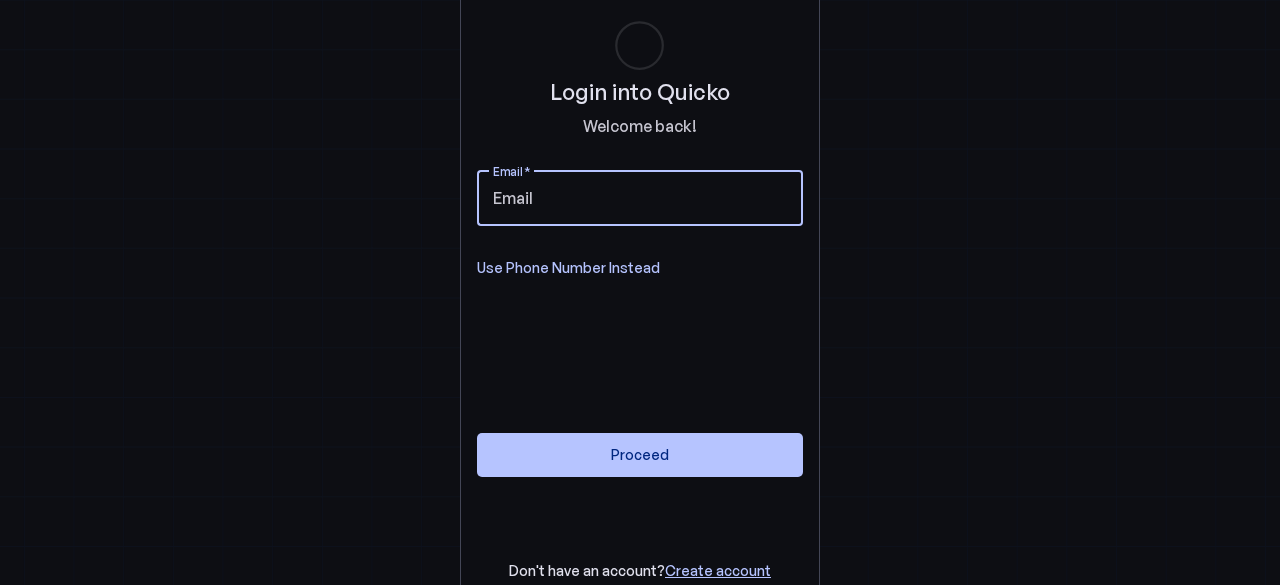 click on "Email" at bounding box center [640, 198] 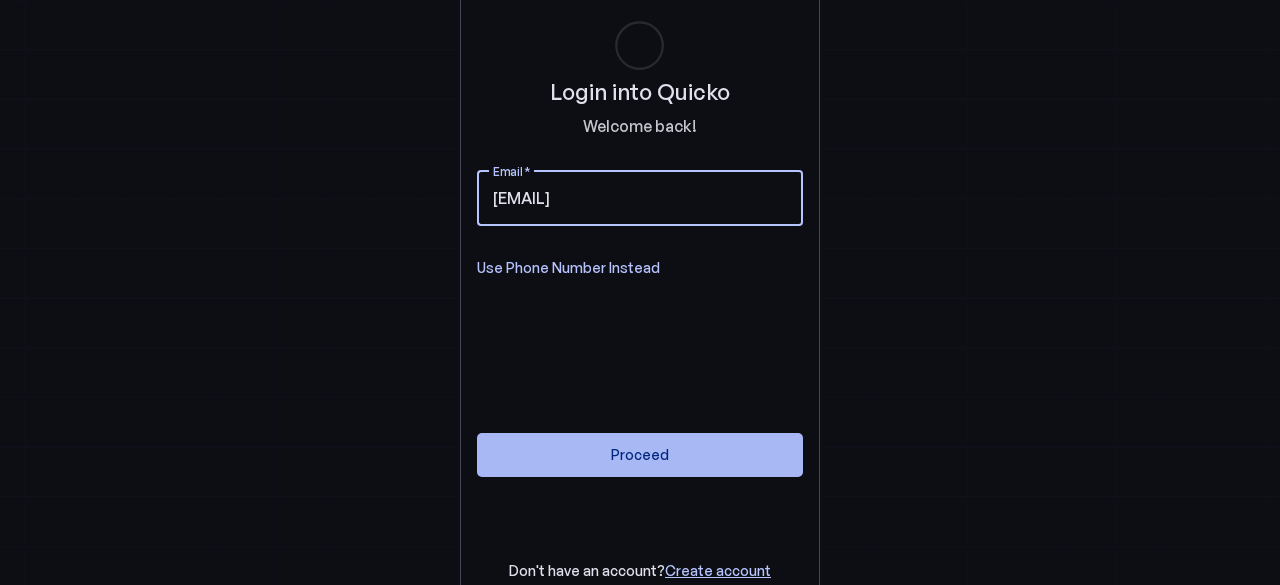 type on "[EMAIL]" 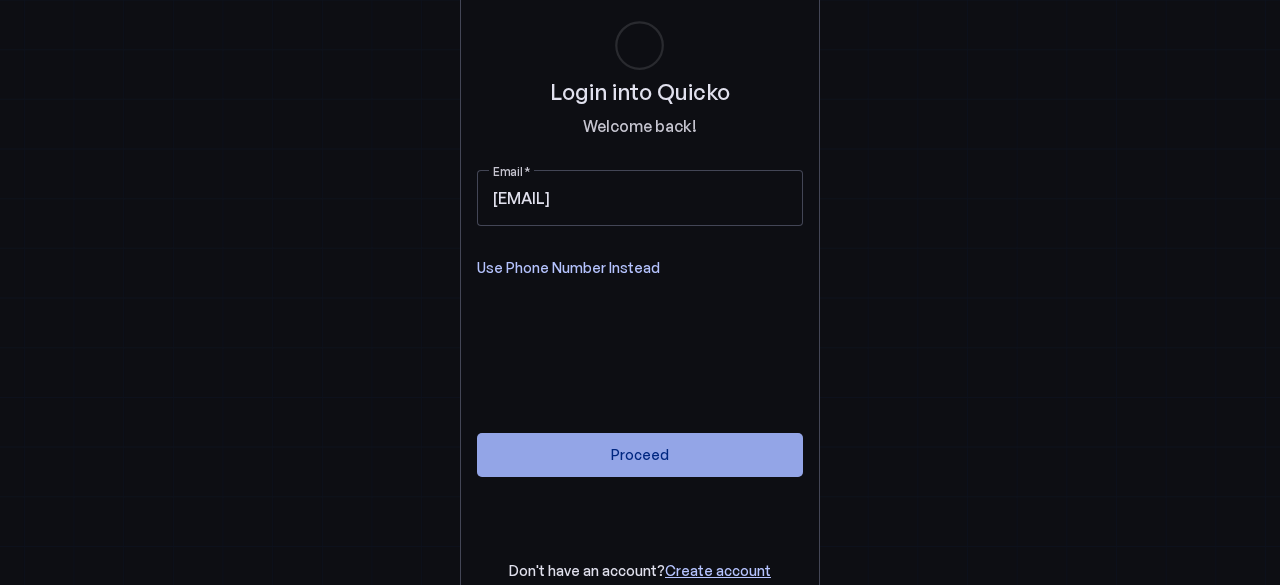 click on "Proceed" at bounding box center [640, 454] 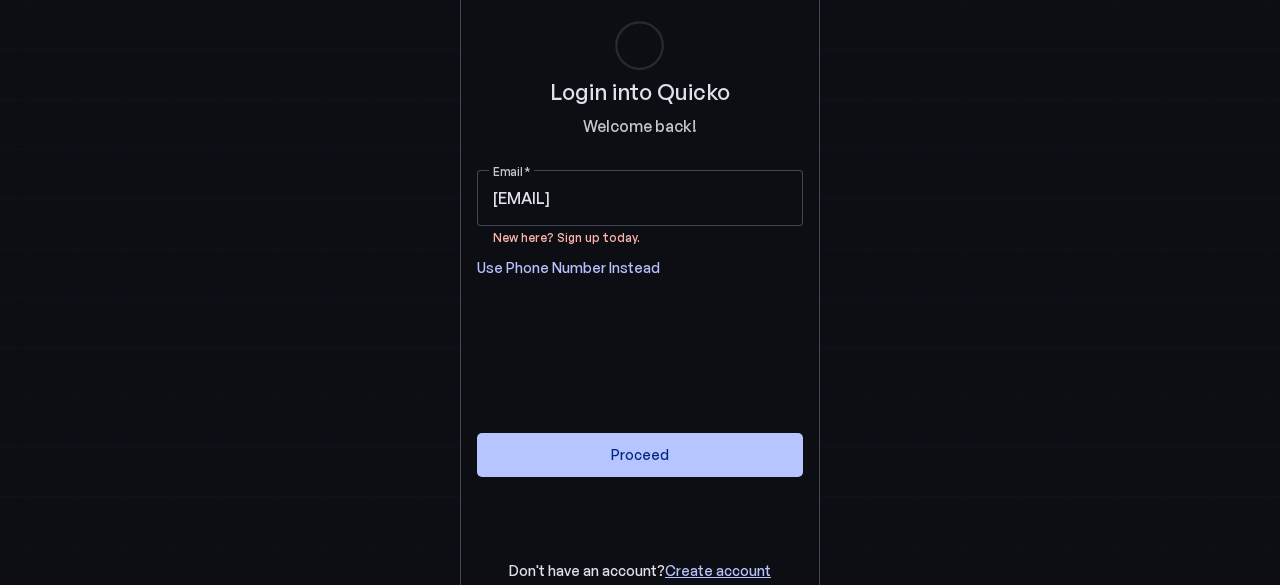 click on "New here? Sign up today." at bounding box center [566, 236] 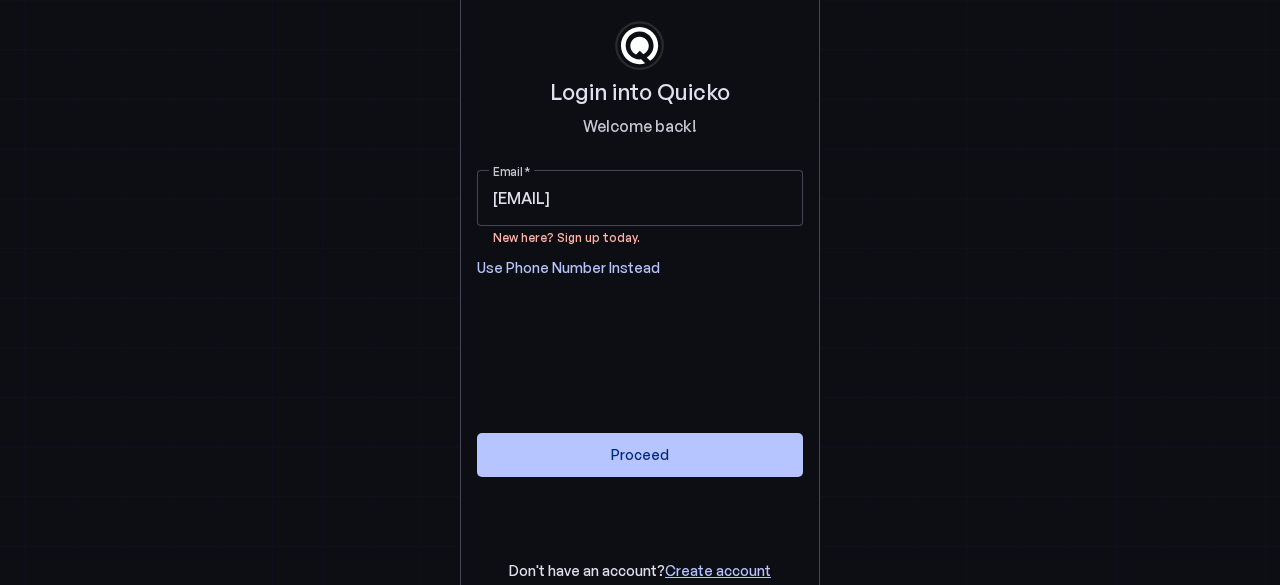 click on "Use Phone Number Instead" at bounding box center [568, 268] 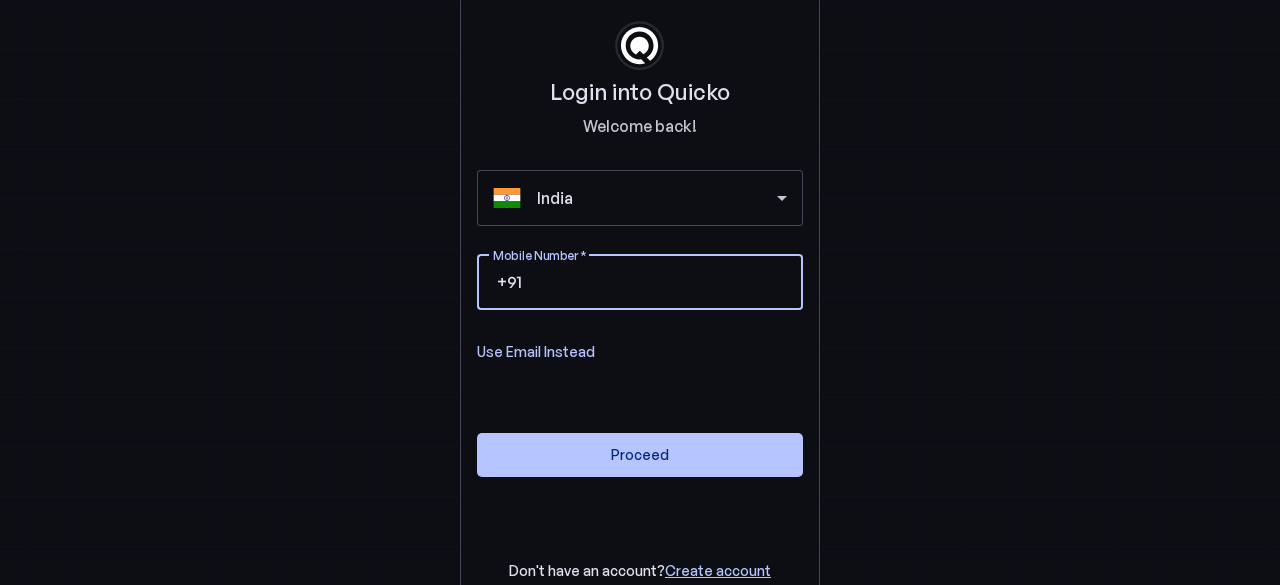 click on "Mobile Number" at bounding box center [656, 282] 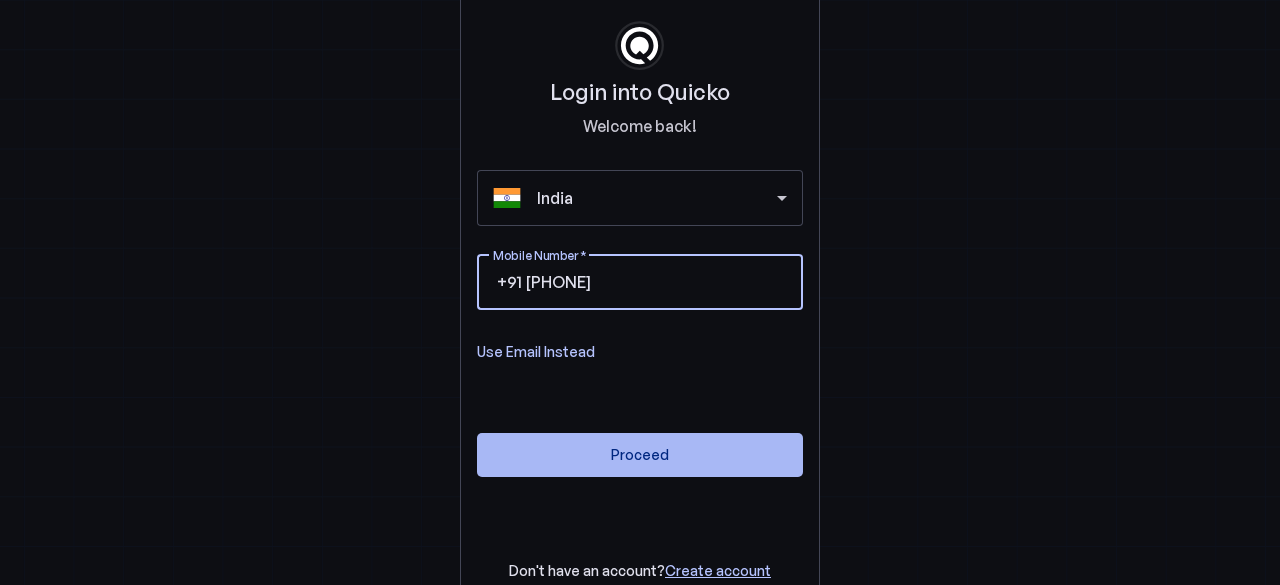 type on "9949212719" 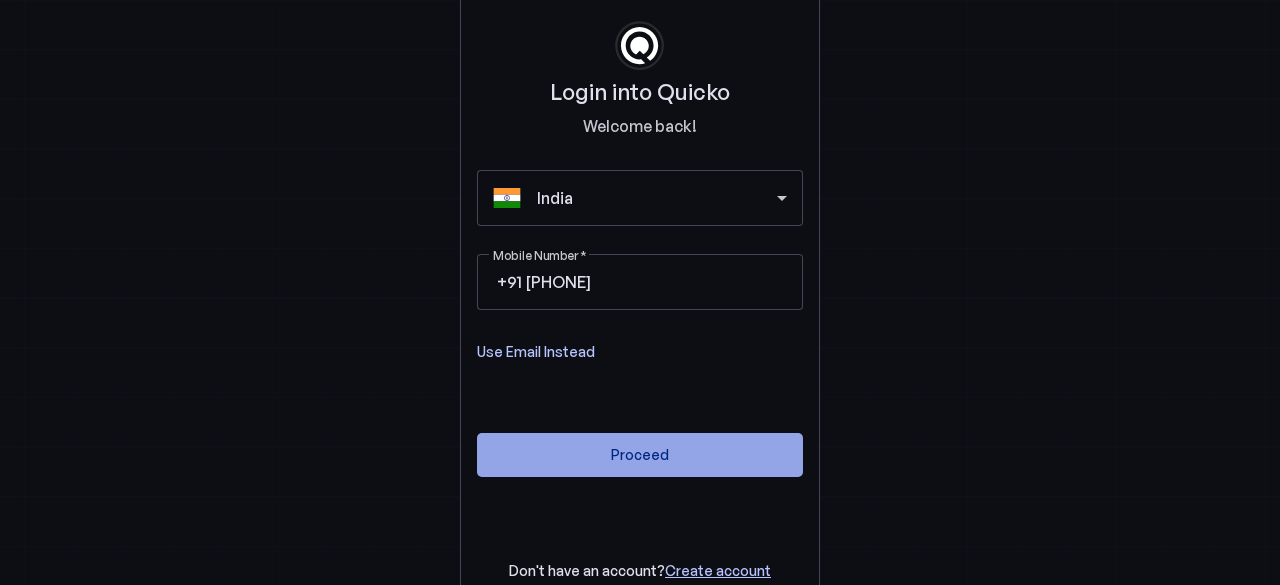 click on "Proceed" at bounding box center (640, 454) 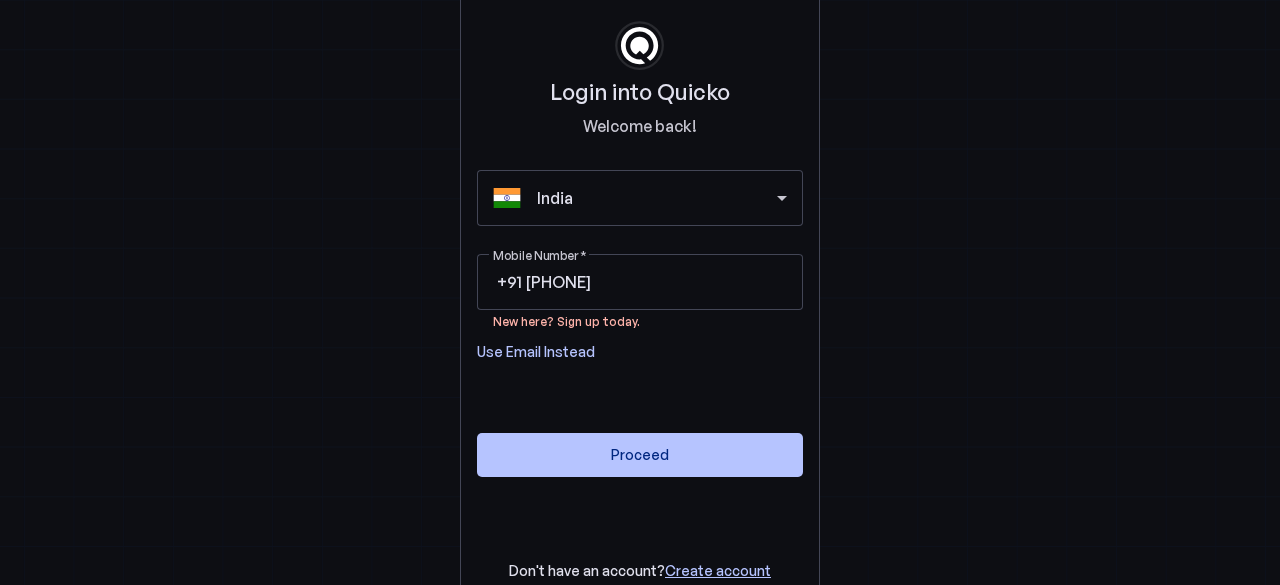 click on "Create account" at bounding box center [718, 570] 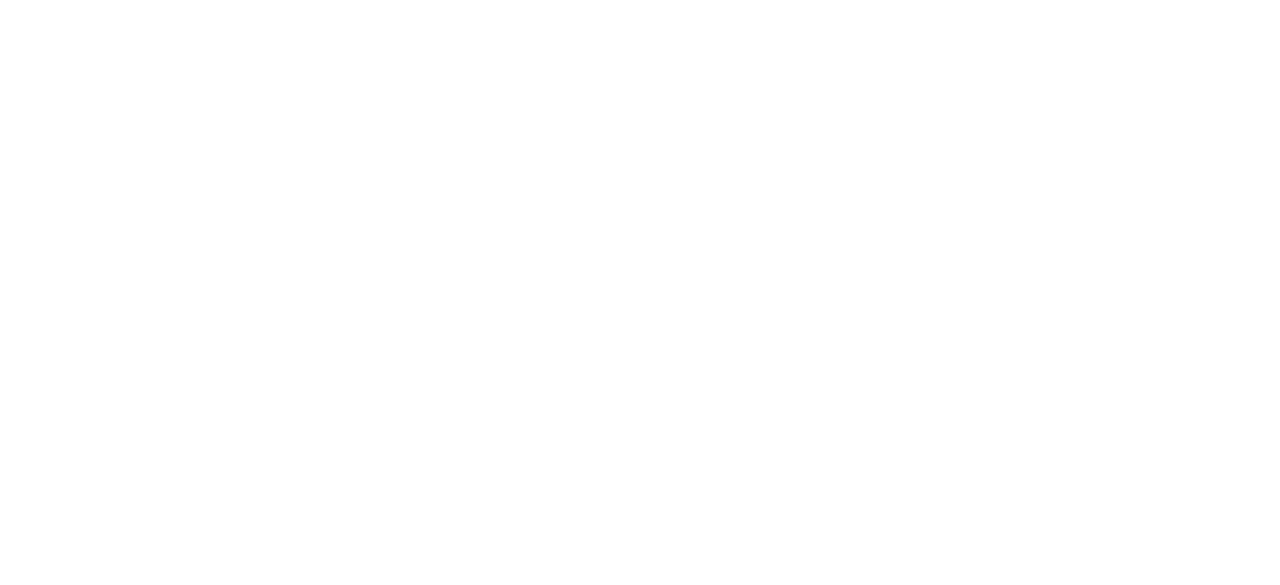 scroll, scrollTop: 0, scrollLeft: 0, axis: both 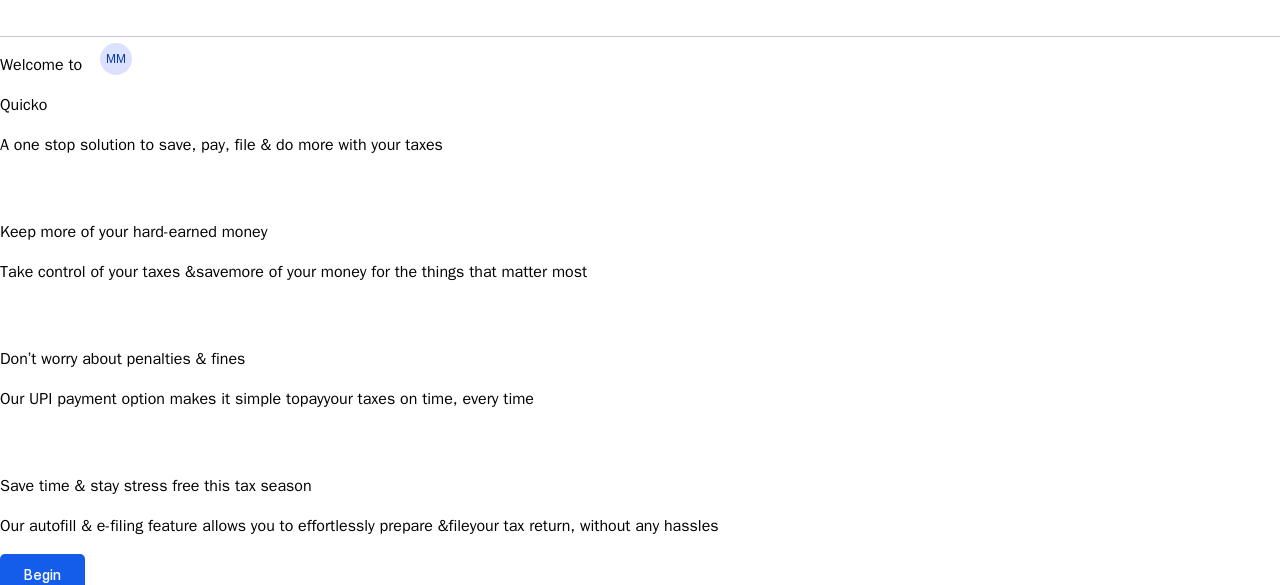 click on "Begin" at bounding box center [42, 574] 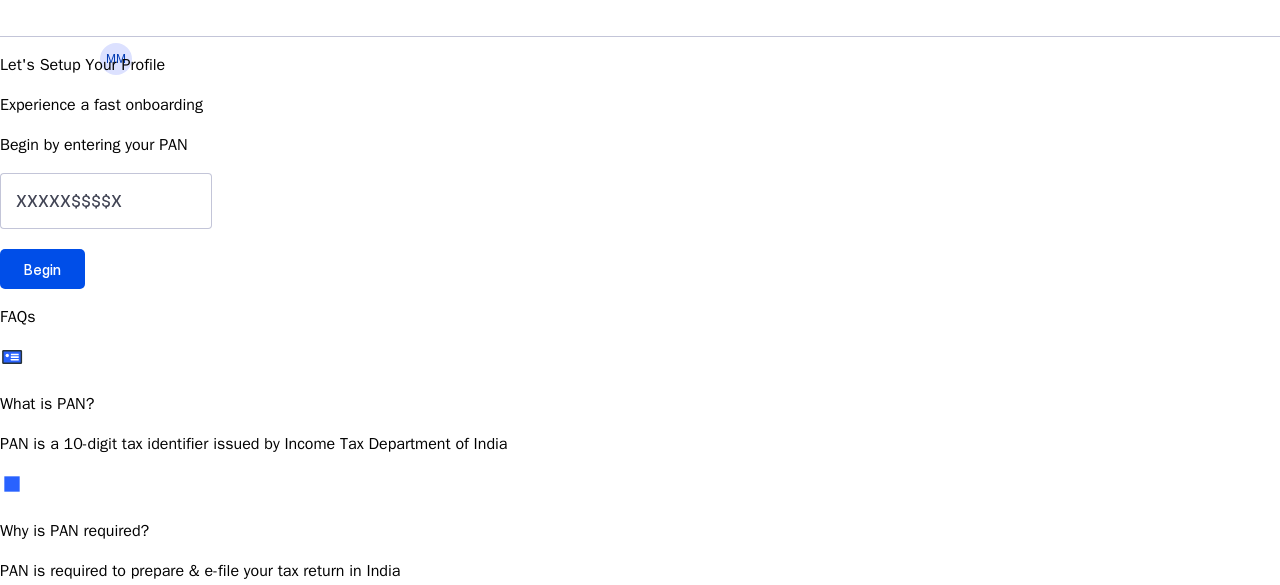 scroll, scrollTop: 0, scrollLeft: 0, axis: both 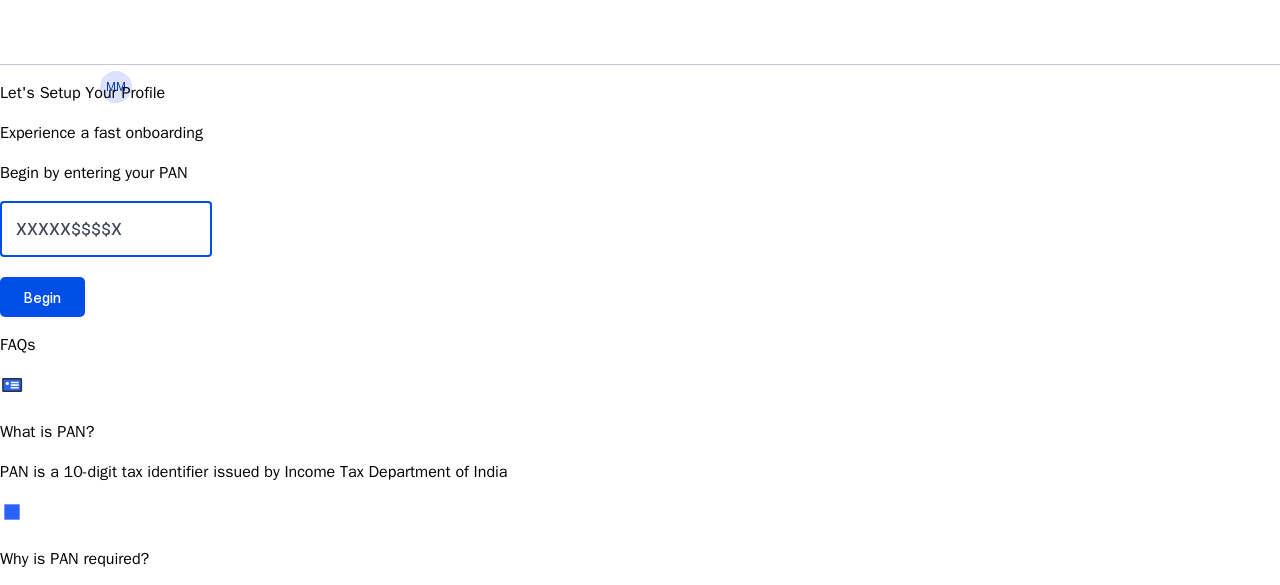click at bounding box center [106, 229] 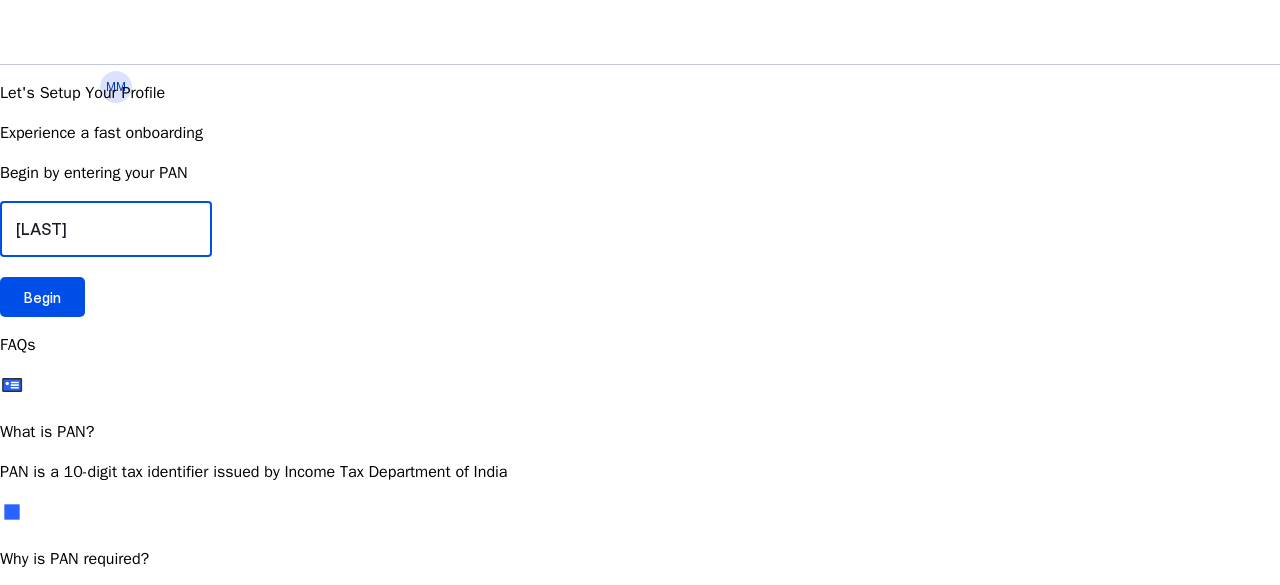 type on "[LAST]" 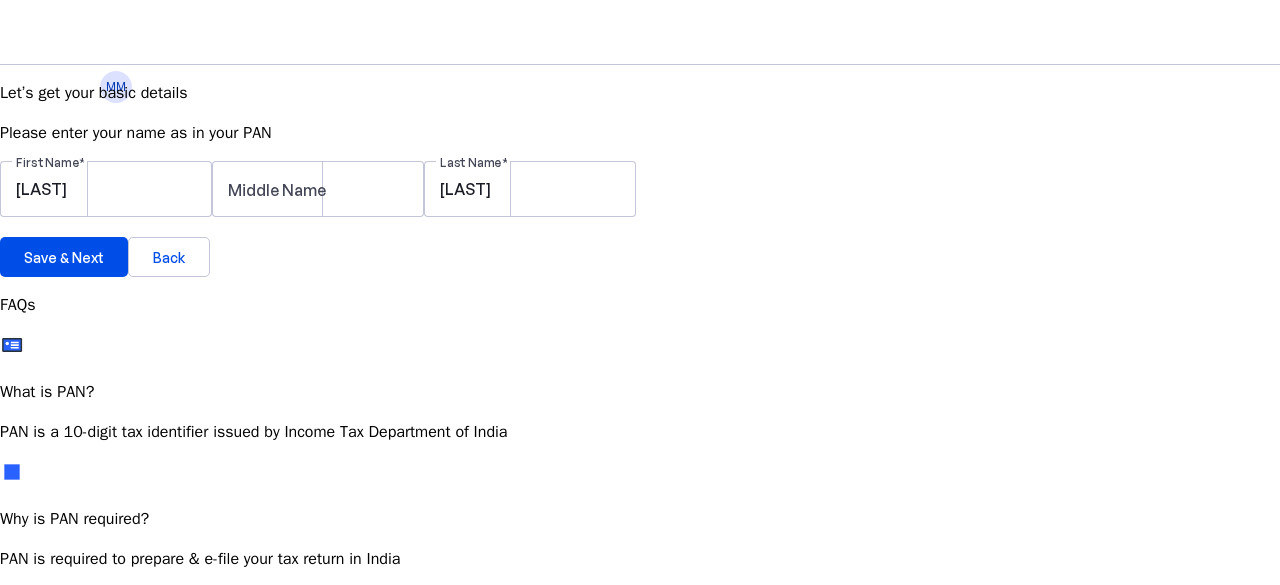 scroll, scrollTop: 11, scrollLeft: 0, axis: vertical 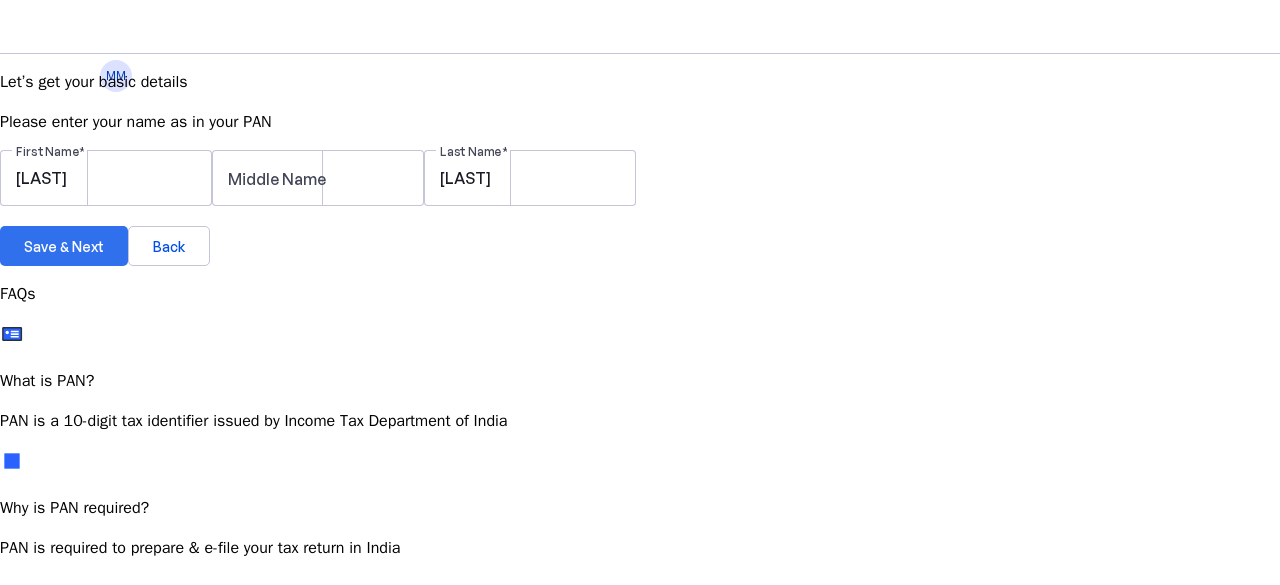 click on "Save & Next" at bounding box center (64, 246) 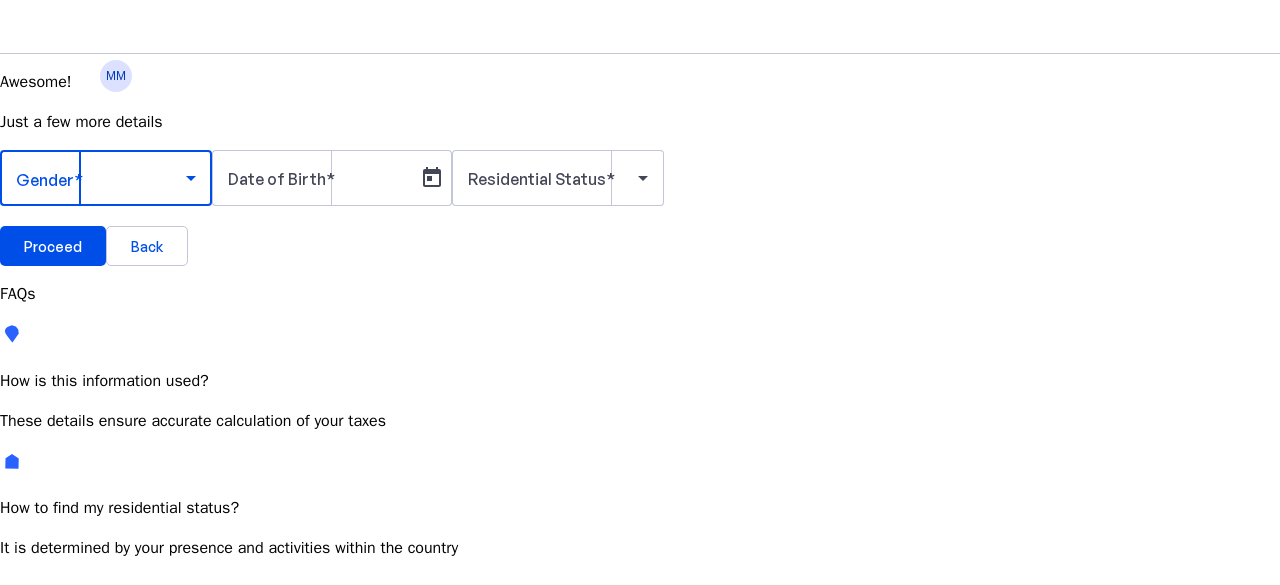 click at bounding box center (101, 178) 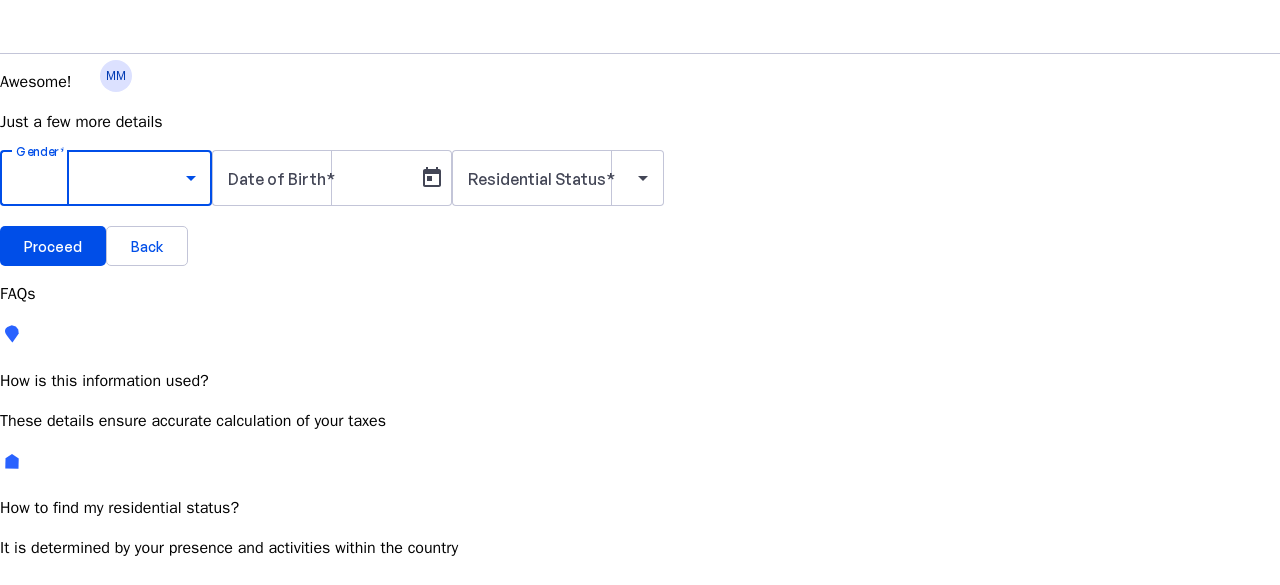 click on "Male" at bounding box center (154, 735) 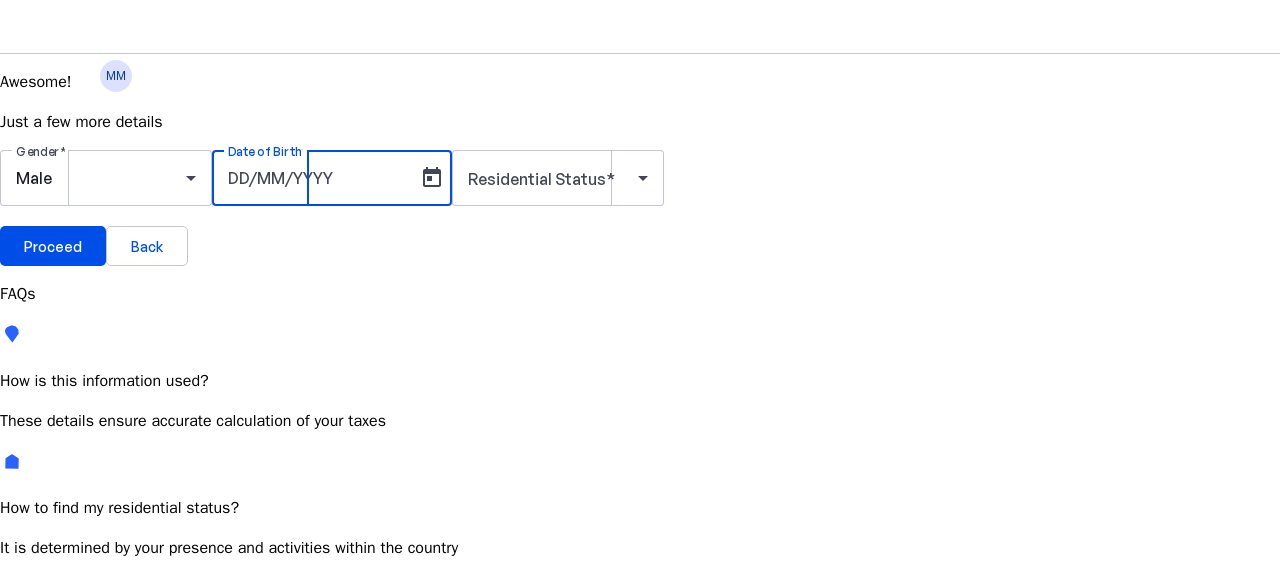 click on "Date of Birth" at bounding box center [318, 178] 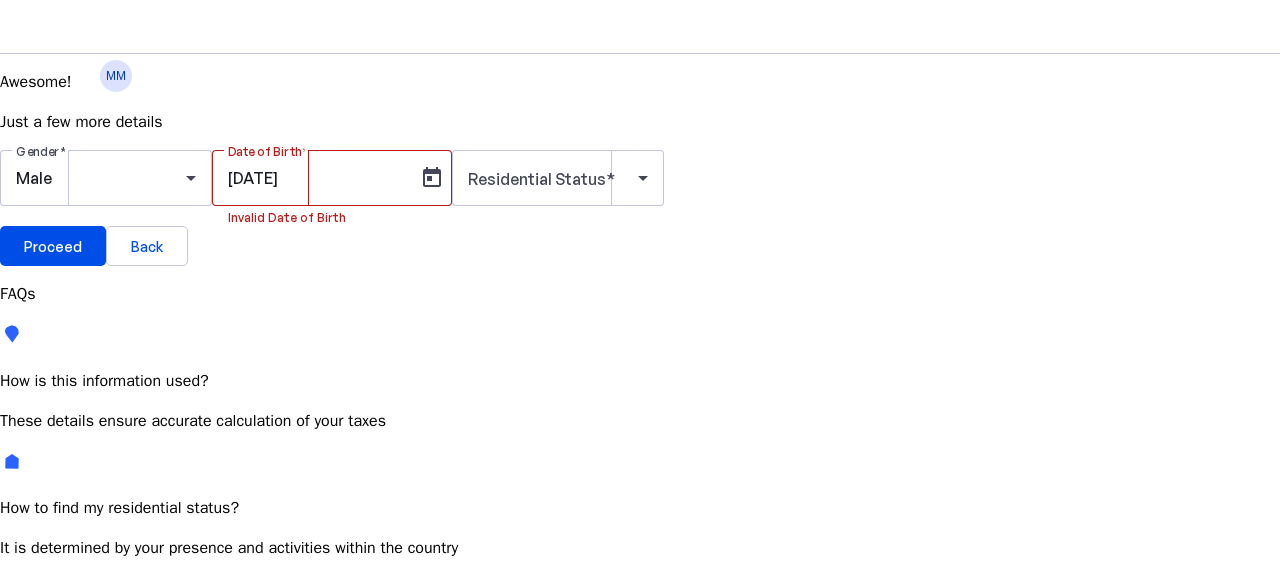 click on "Gender Male Date of Birth [DATE] Invalid Date of Birth Residential Status" at bounding box center (640, 188) 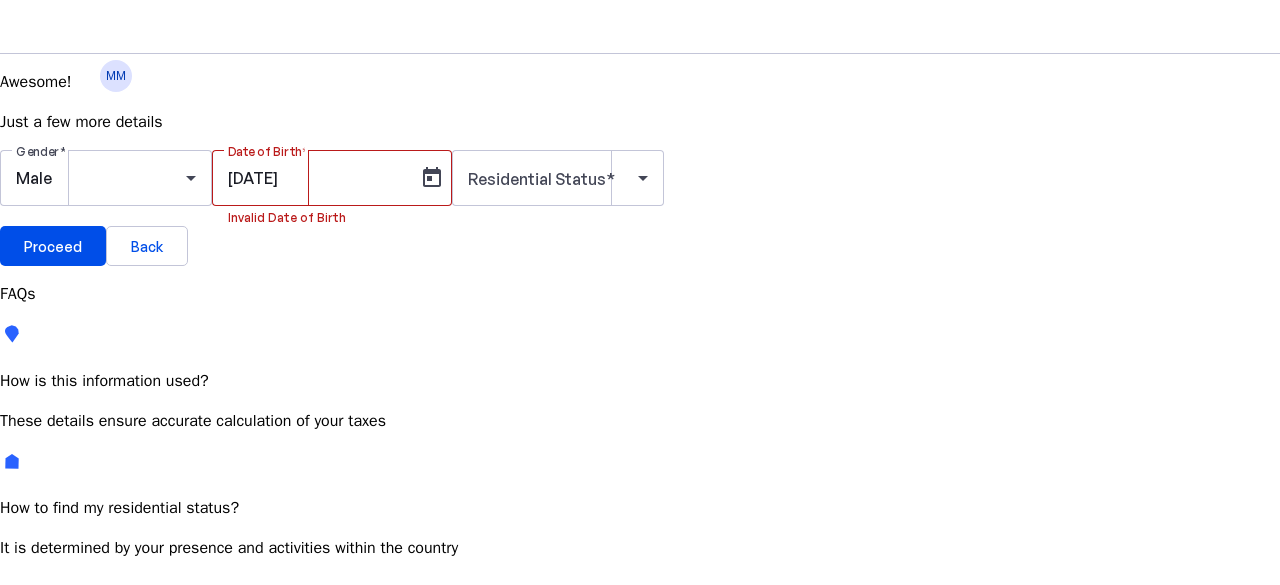 scroll, scrollTop: 15, scrollLeft: 0, axis: vertical 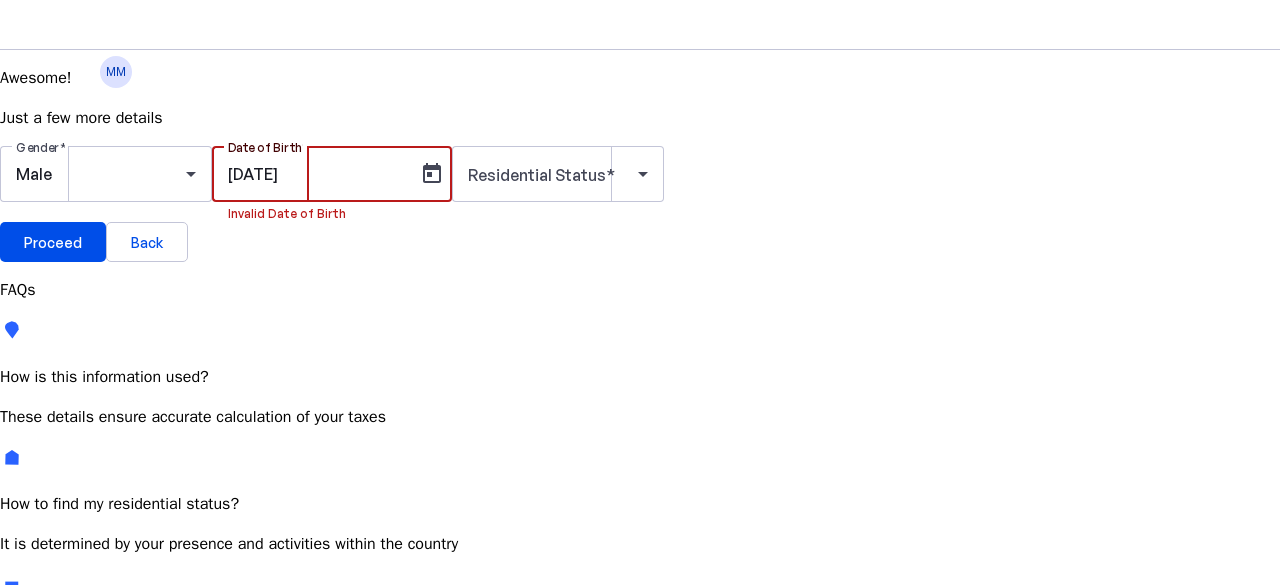 click on "[DATE]" at bounding box center [318, 174] 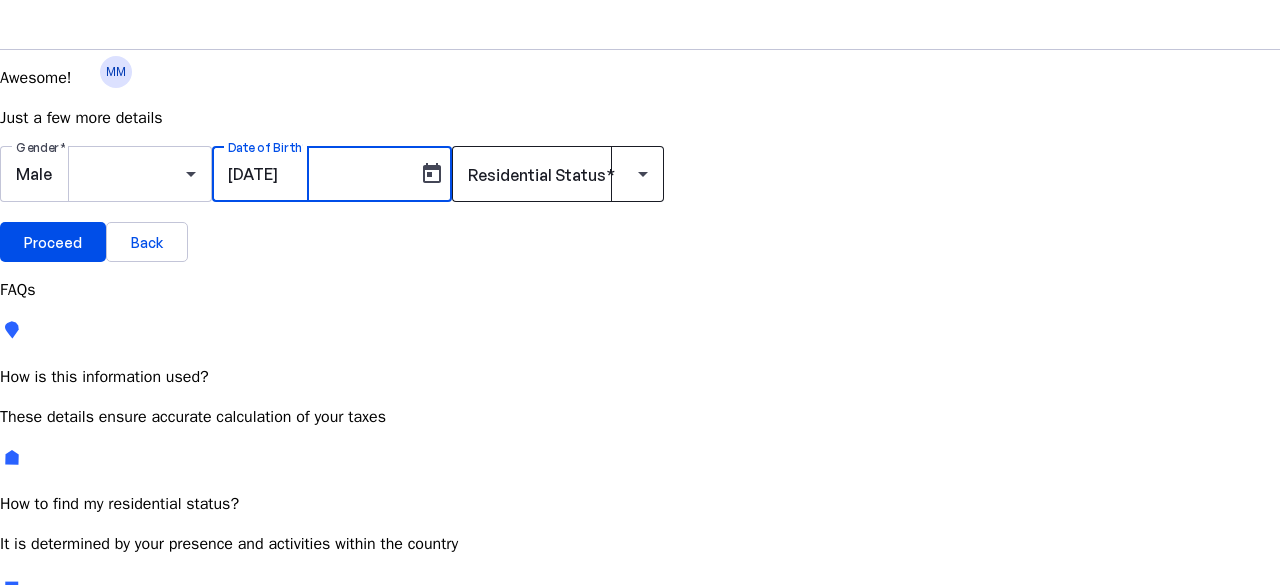 type on "[DATE]" 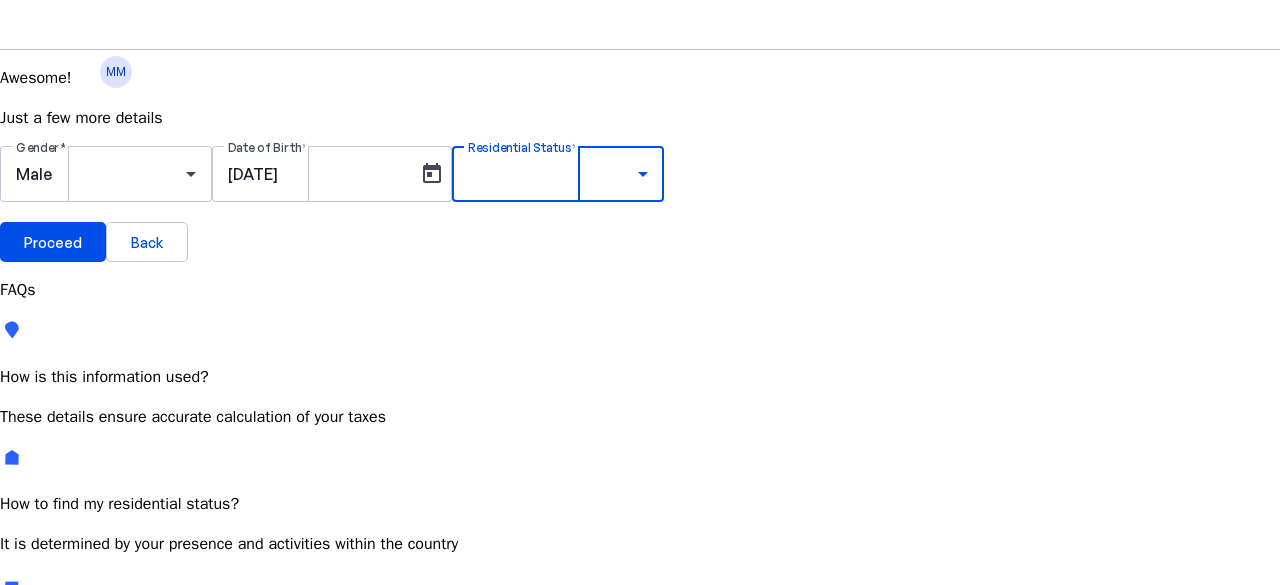 click on "Most Common" at bounding box center [72, 769] 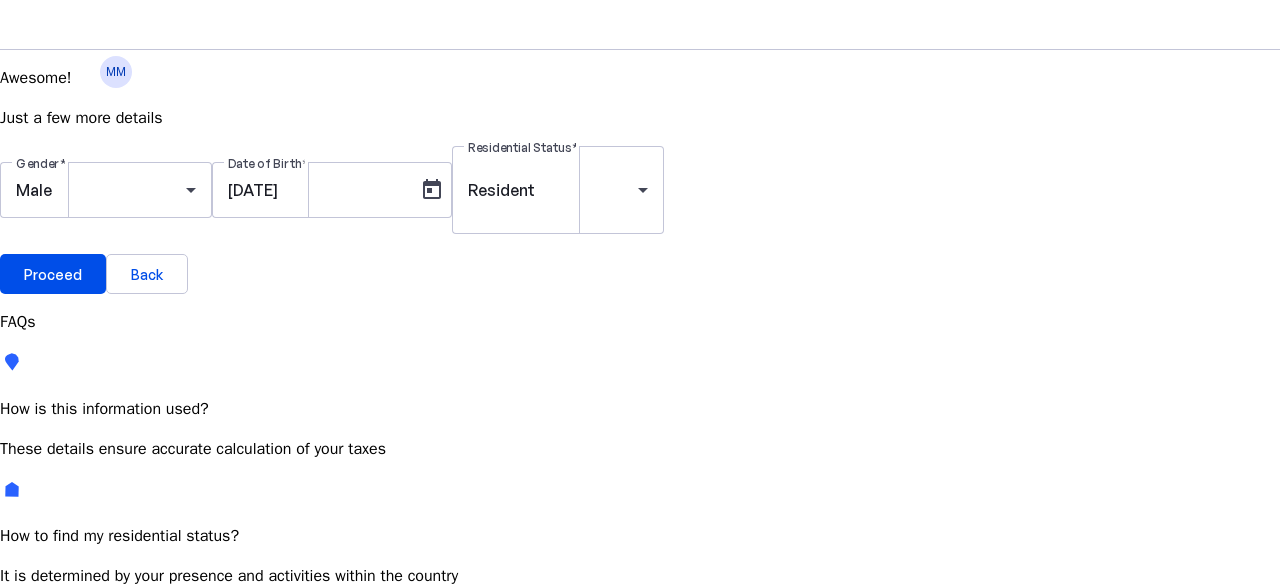 click on "Gender Male Date of Birth [DATE] Residential Status Resident" at bounding box center (640, 200) 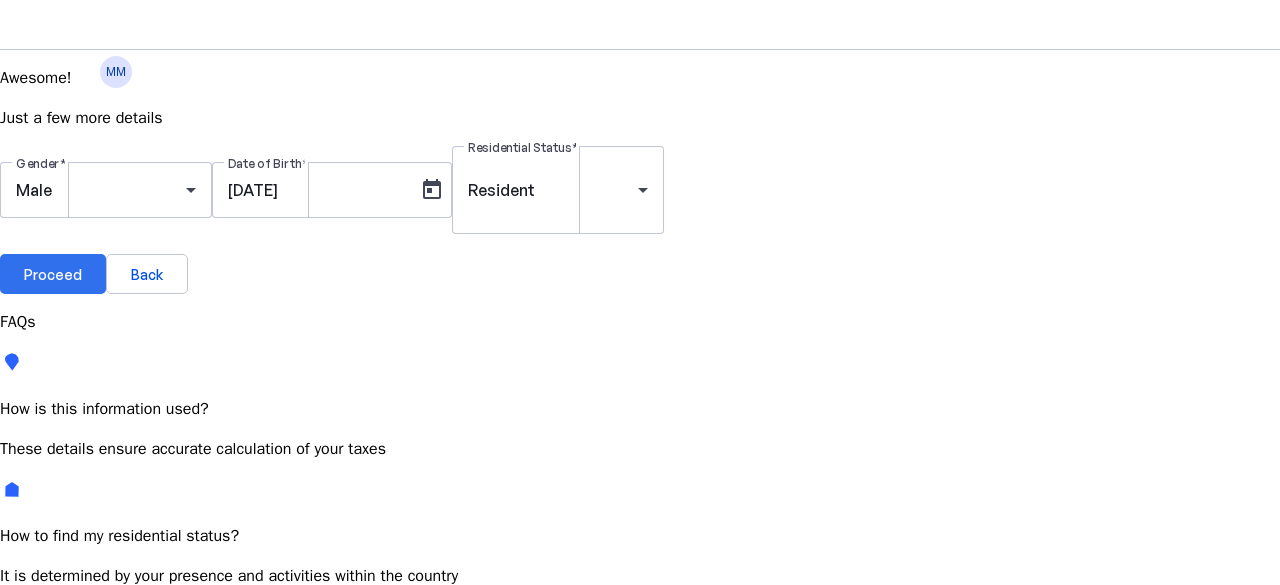click on "Proceed" at bounding box center (53, 274) 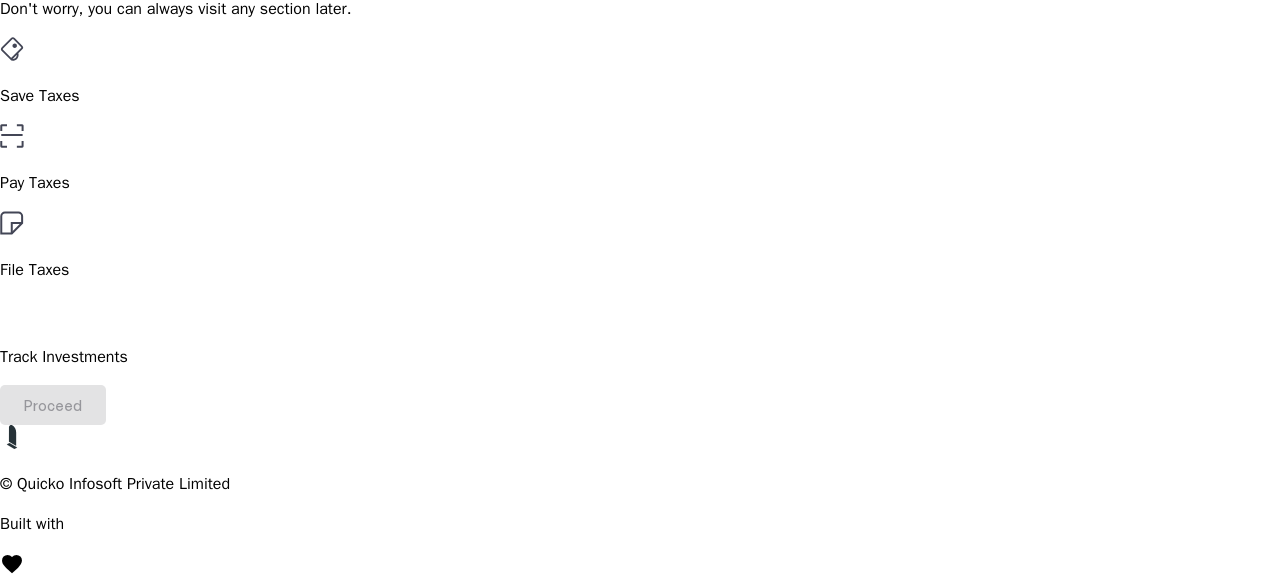 scroll, scrollTop: 120, scrollLeft: 0, axis: vertical 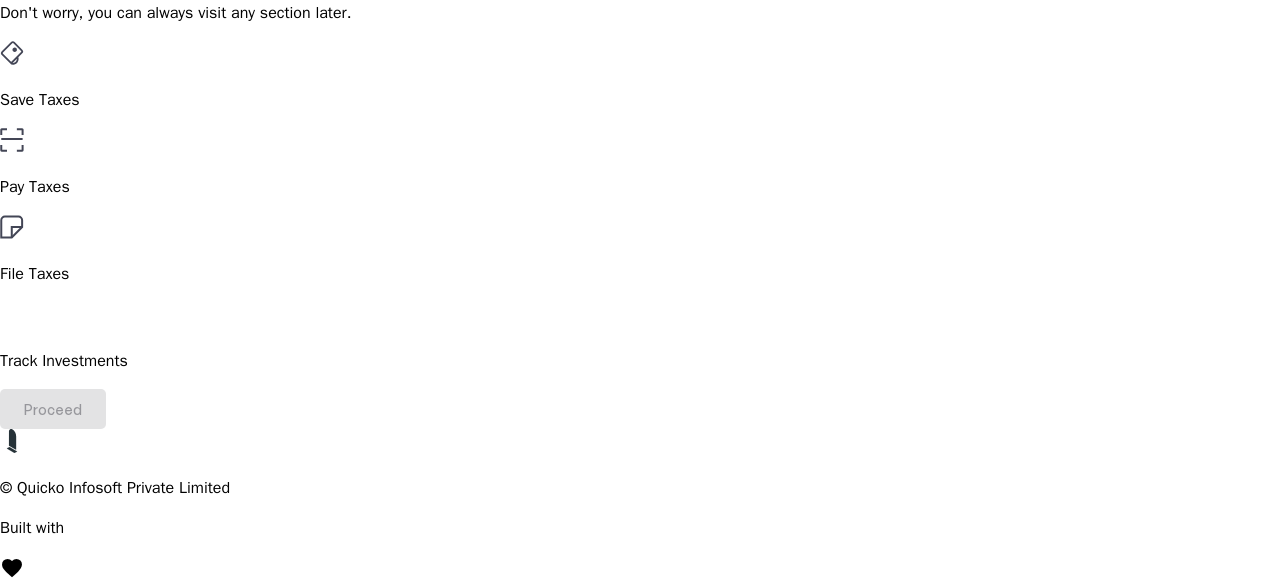click on "File Taxes" at bounding box center (640, 250) 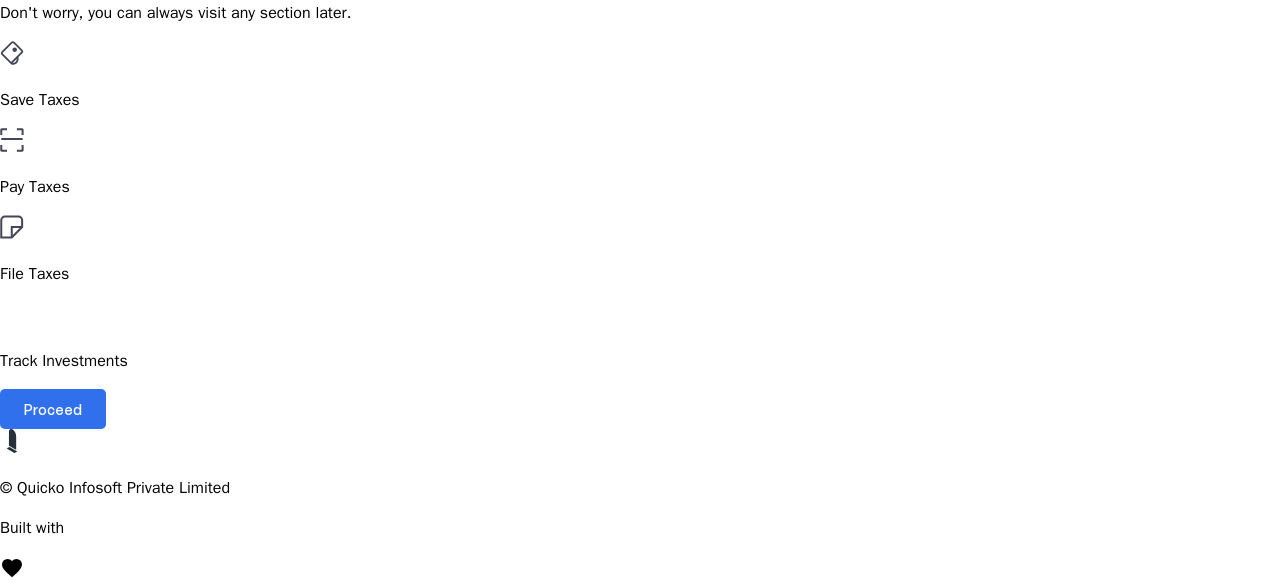 click on "Proceed" at bounding box center [53, 409] 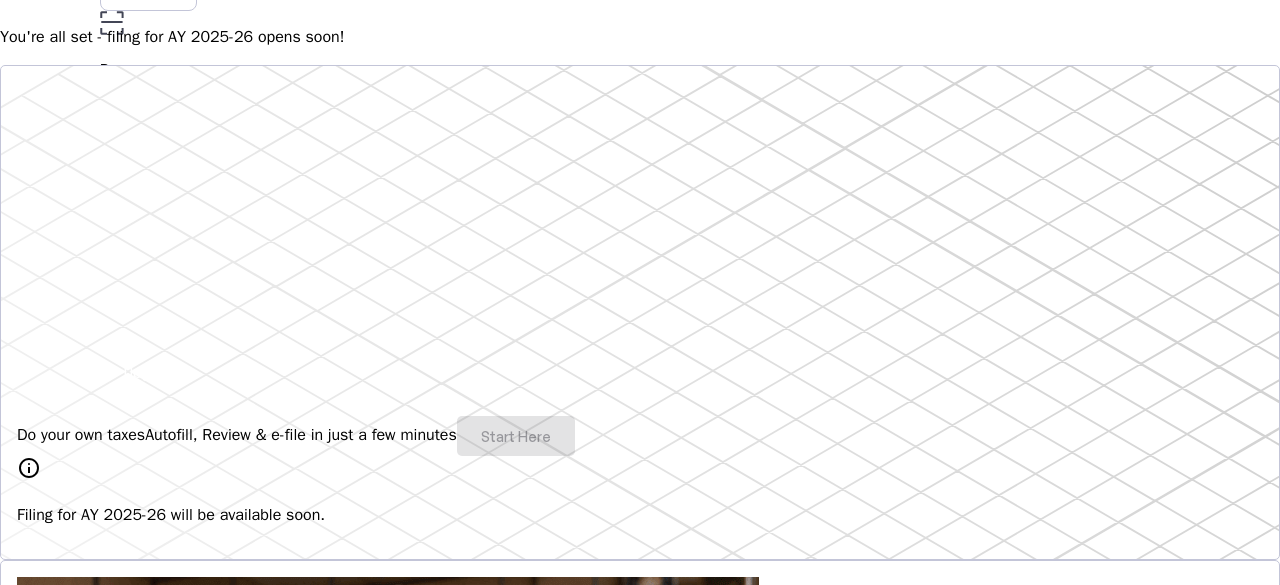 scroll, scrollTop: 0, scrollLeft: 0, axis: both 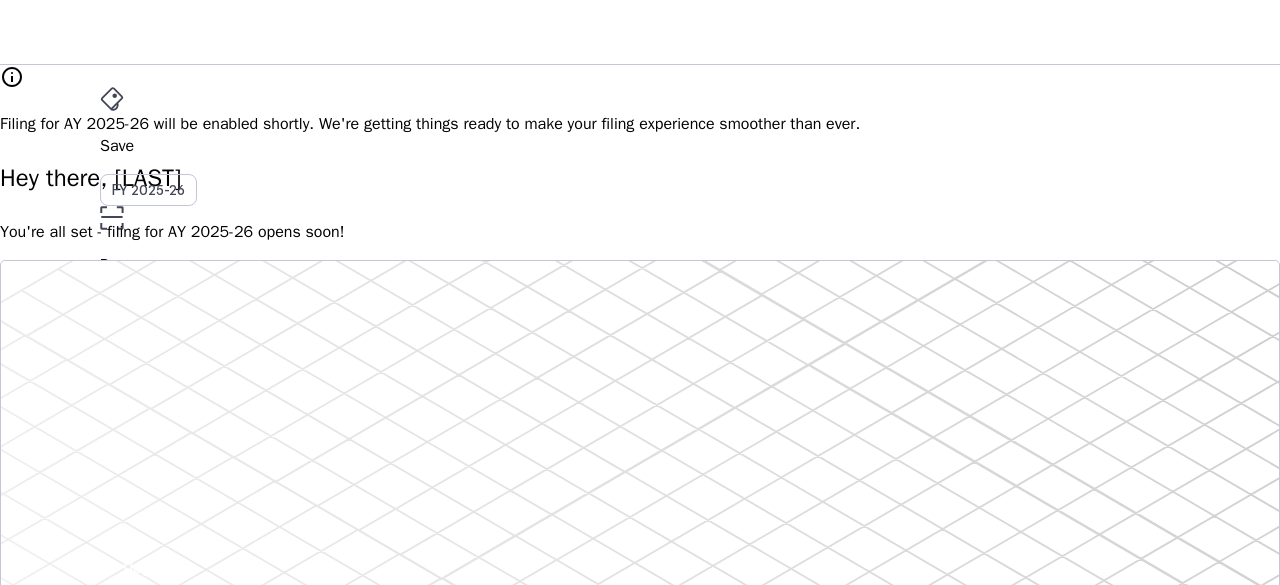 click on "File AY 2025-26" at bounding box center (640, 146) 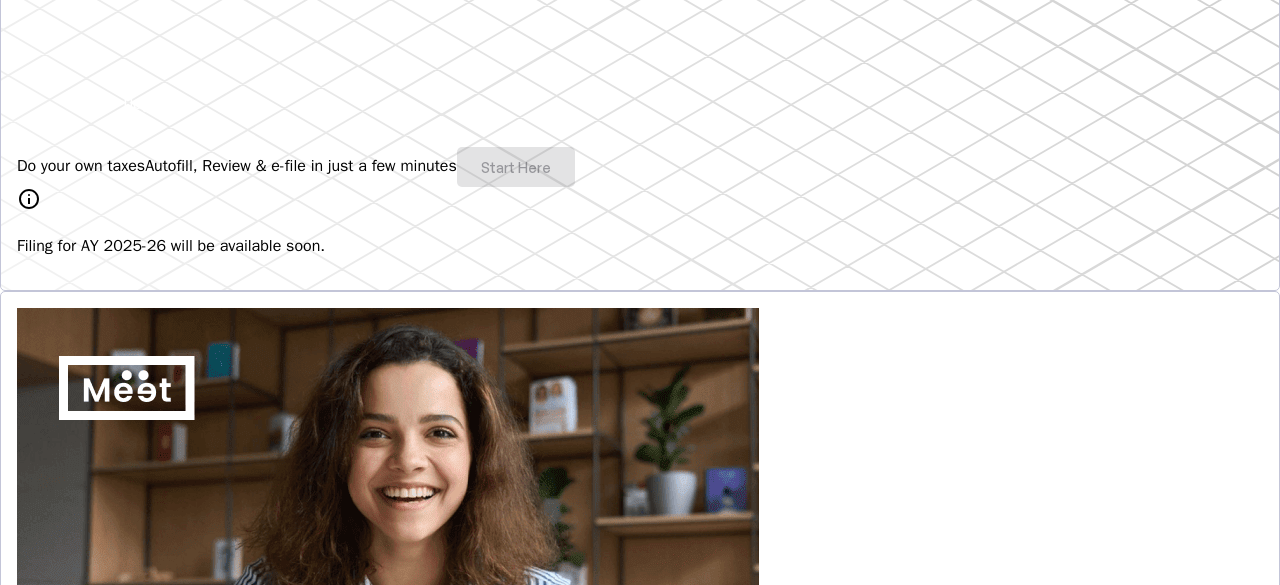 scroll, scrollTop: 0, scrollLeft: 0, axis: both 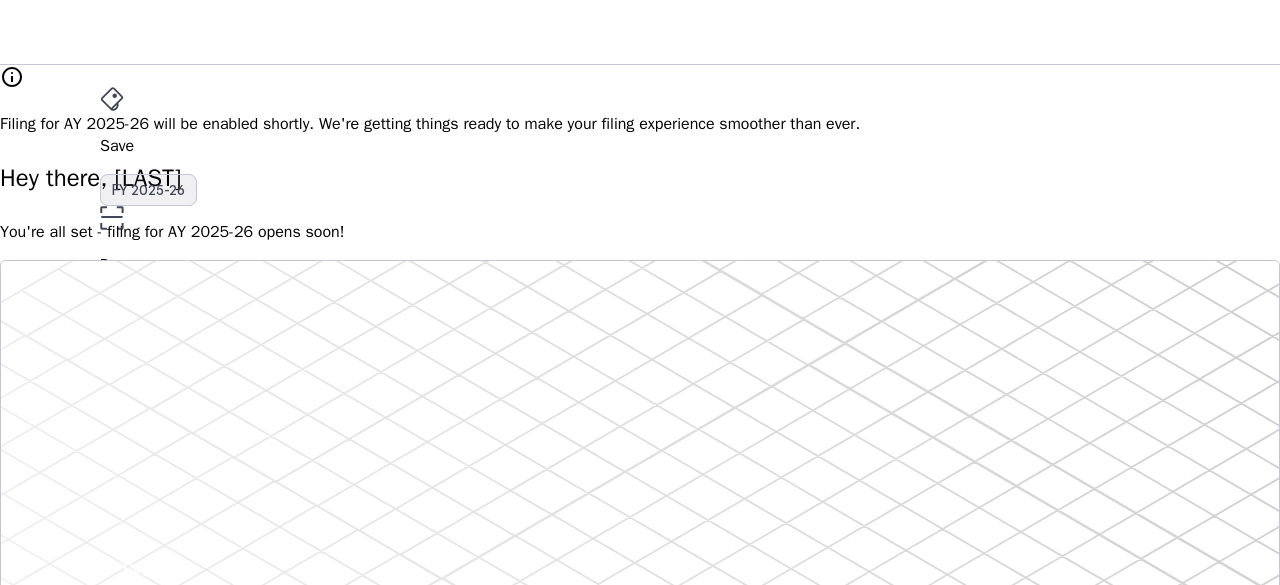 click on "FY 2025-26" at bounding box center (148, 190) 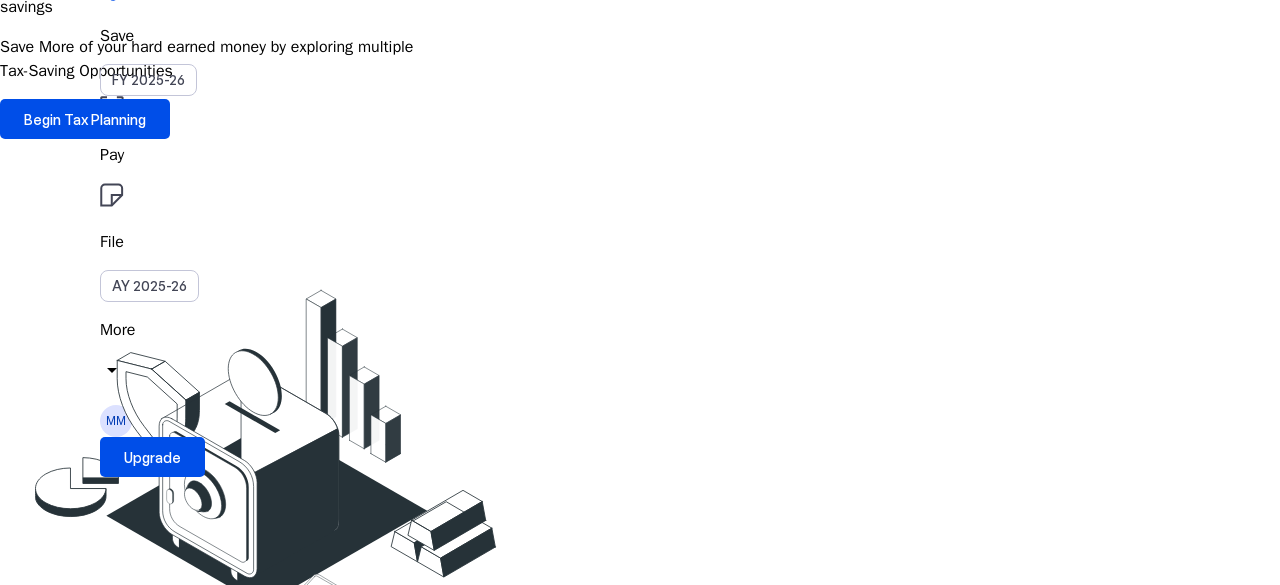 scroll, scrollTop: 0, scrollLeft: 0, axis: both 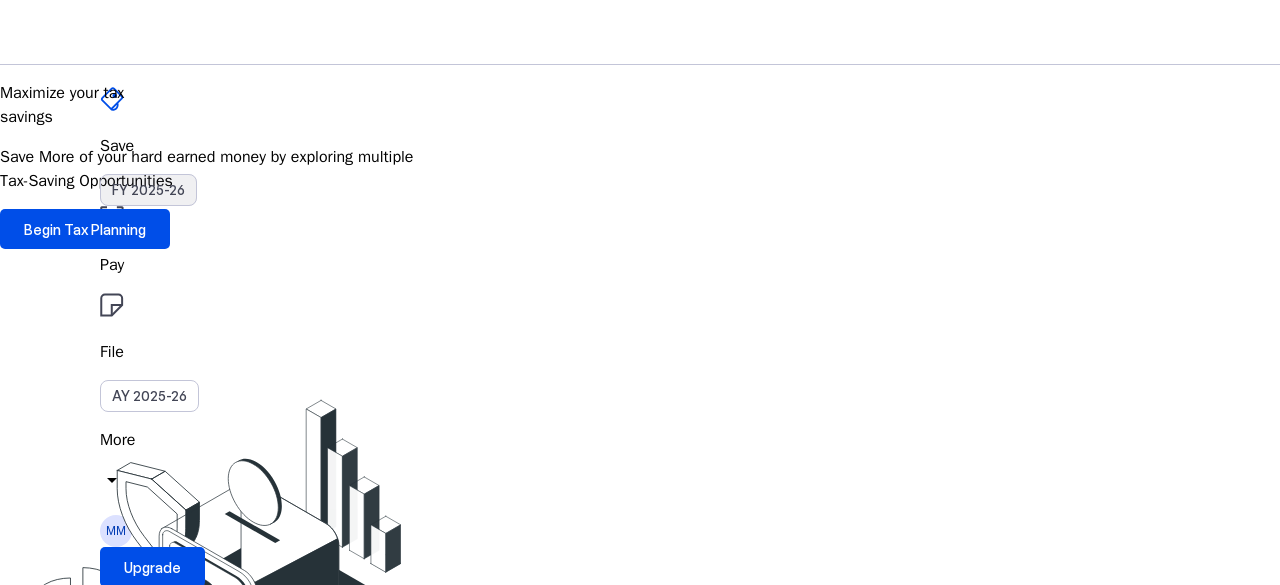 click on "FY 2025-26" at bounding box center (148, 190) 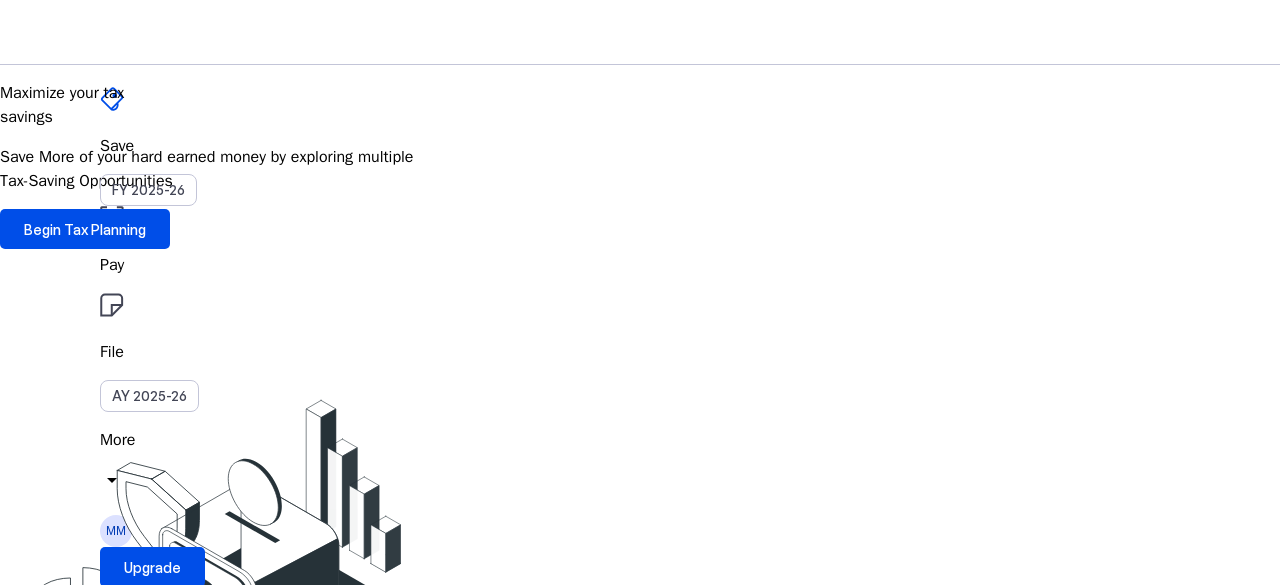 click on "File" at bounding box center [640, 265] 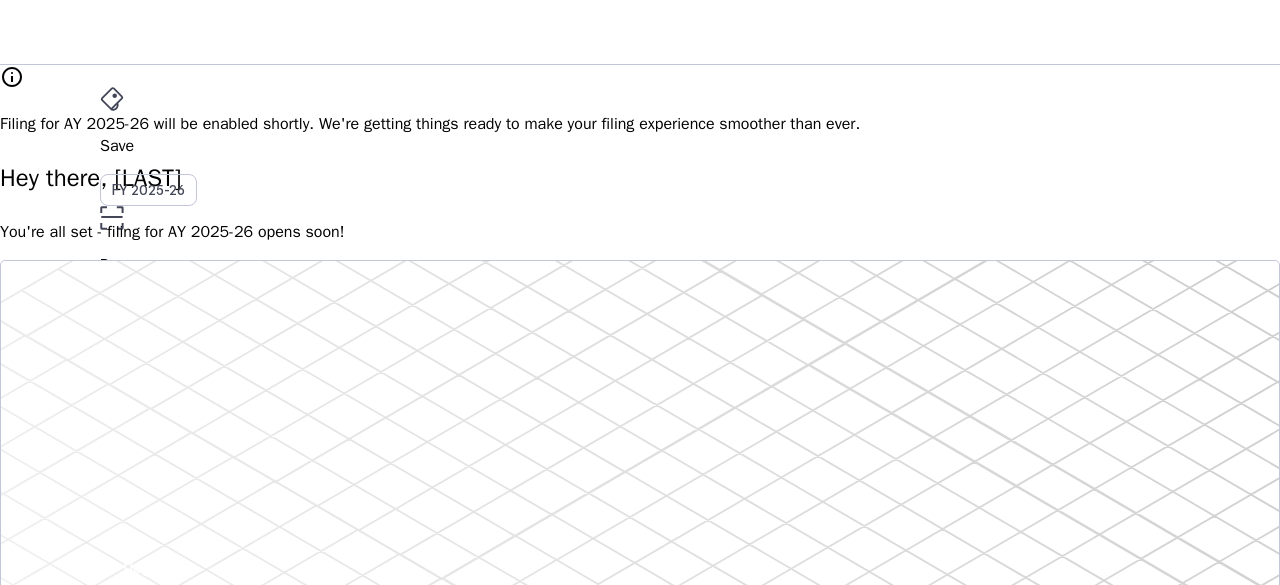 click on "AY 2025-26" at bounding box center (149, 396) 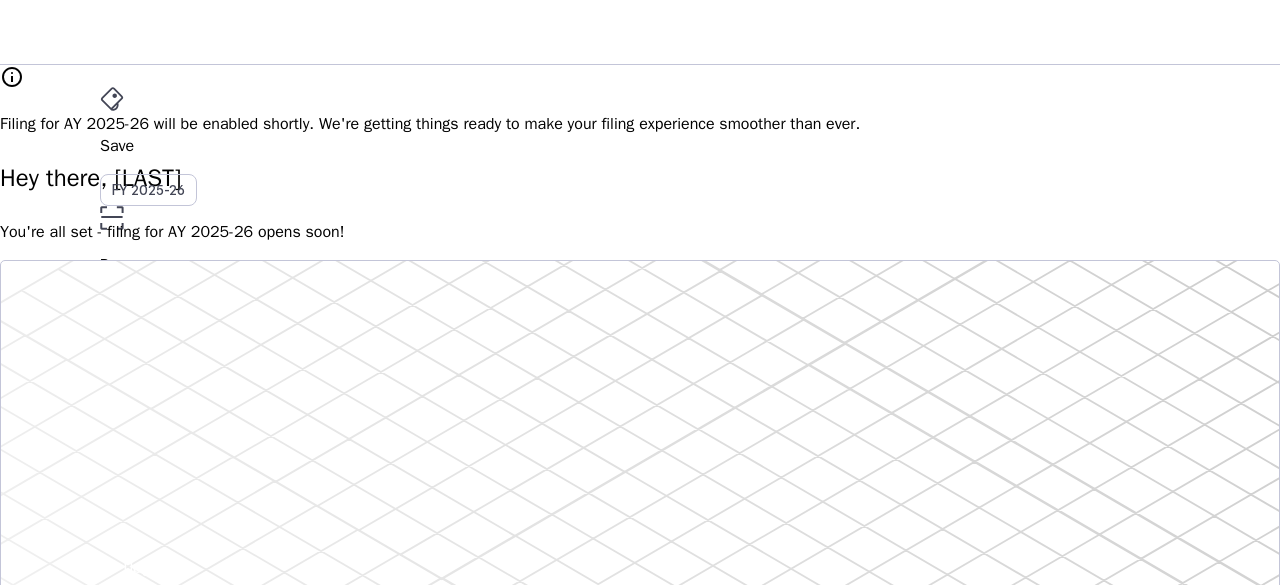 click on "arrow_drop_down" at bounding box center (112, 480) 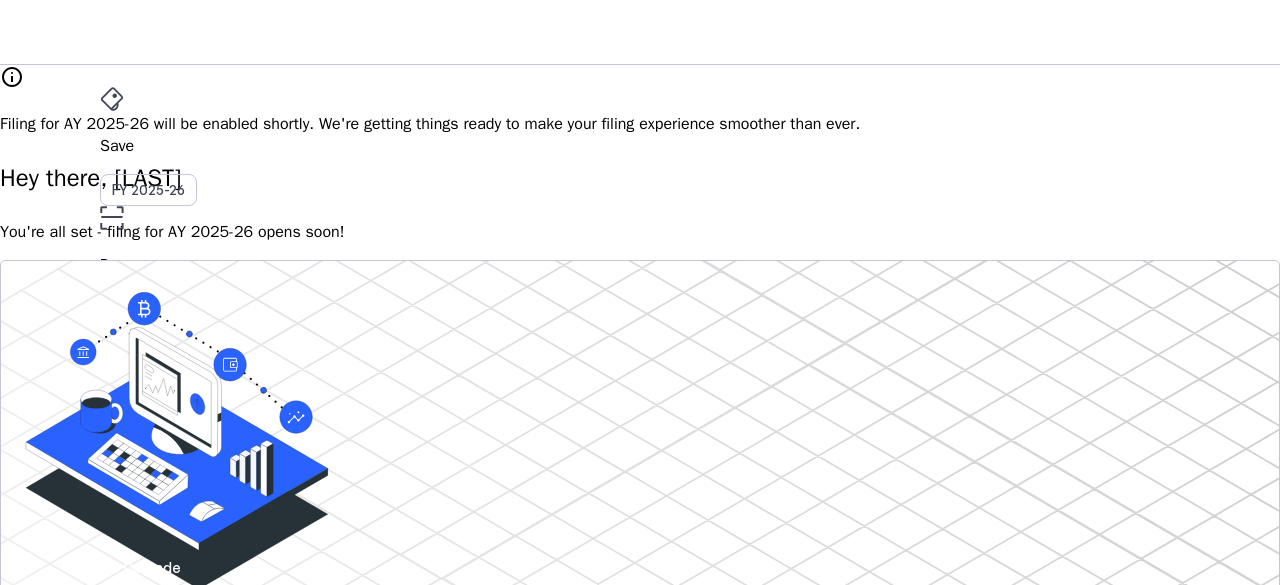 click on "FY 2025-26" at bounding box center [148, 190] 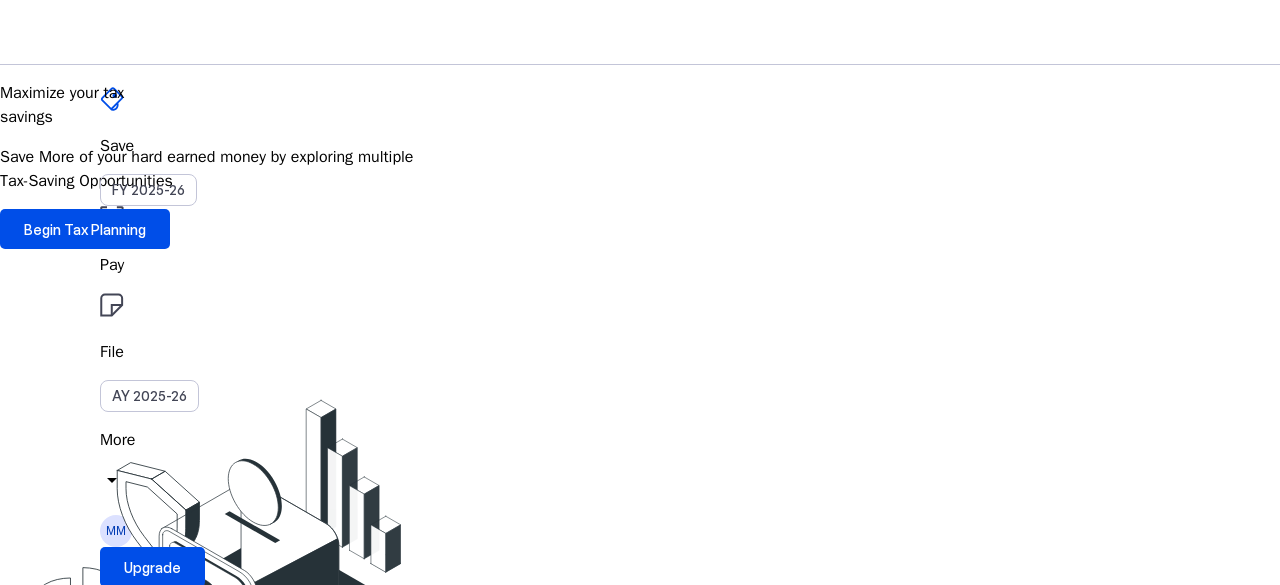 click on "FY 2025-26" at bounding box center (148, 190) 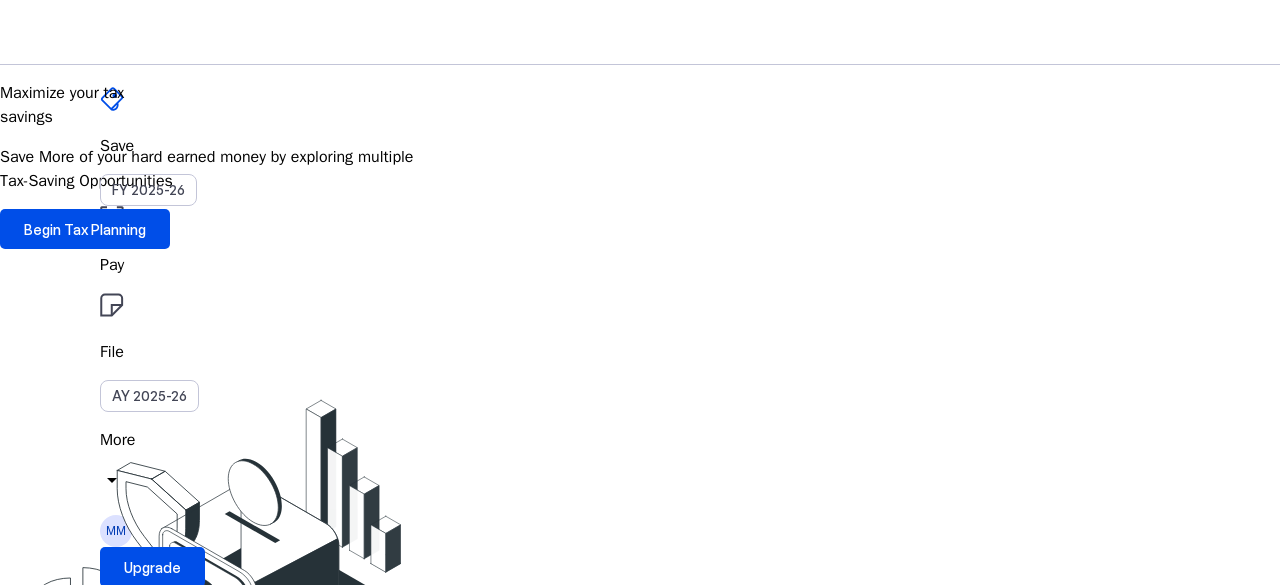 click on "FY 2025-26" at bounding box center (148, 190) 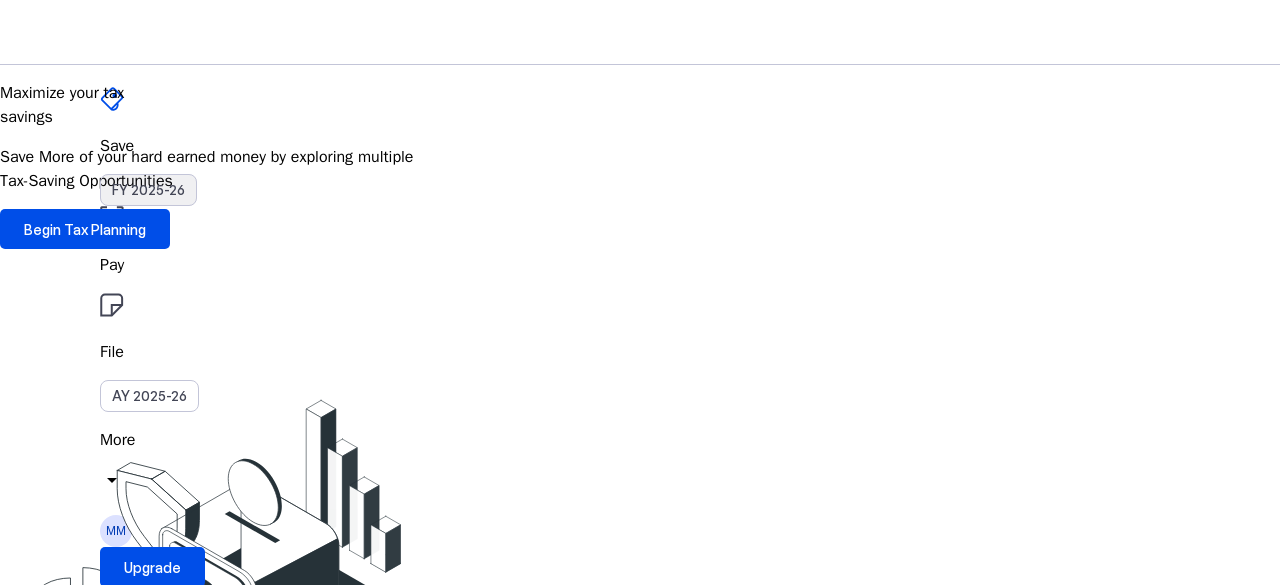 click on "FY 2025-26" at bounding box center [148, 190] 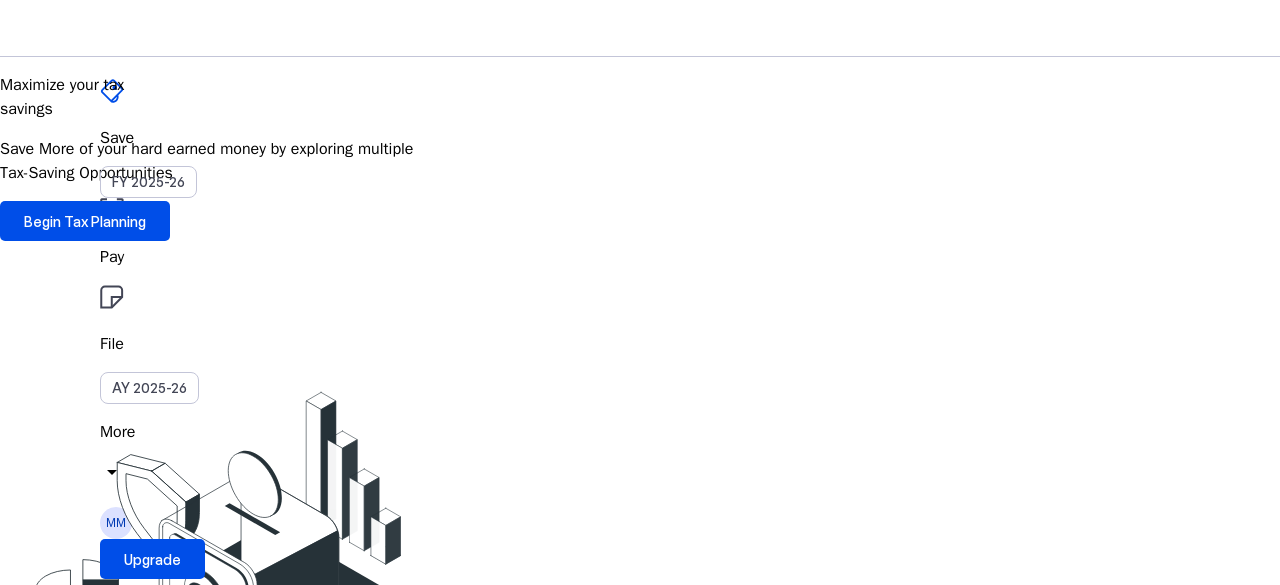 scroll, scrollTop: 0, scrollLeft: 0, axis: both 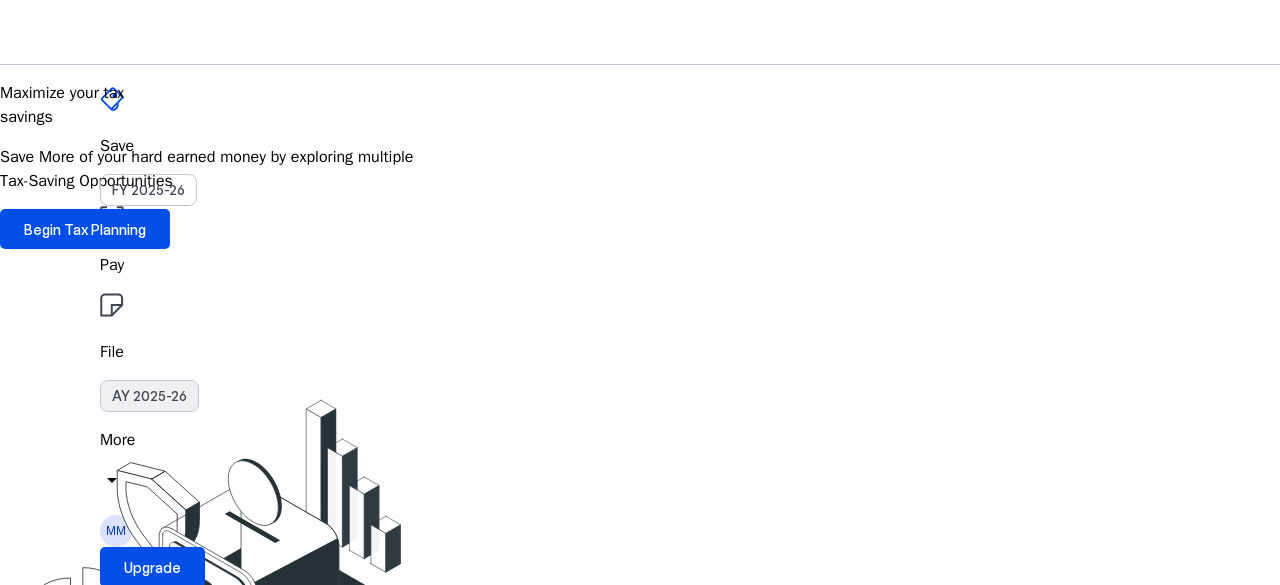 click on "AY 2025-26" at bounding box center [149, 396] 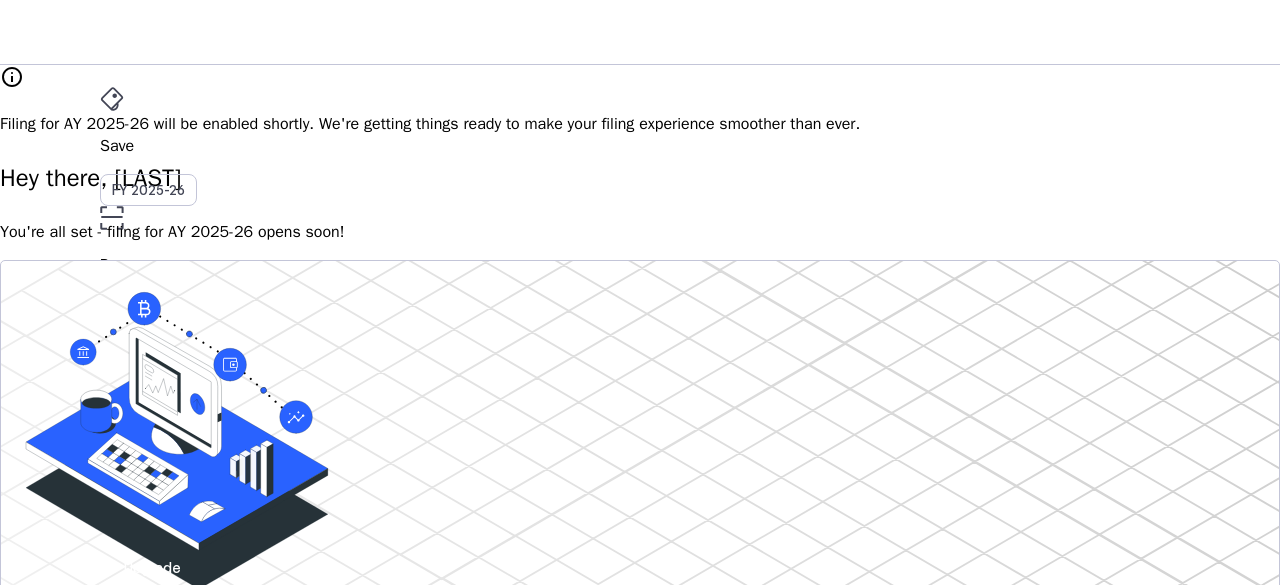 click on "You're all set - filing for AY 2025-26 opens soon!" at bounding box center [640, 232] 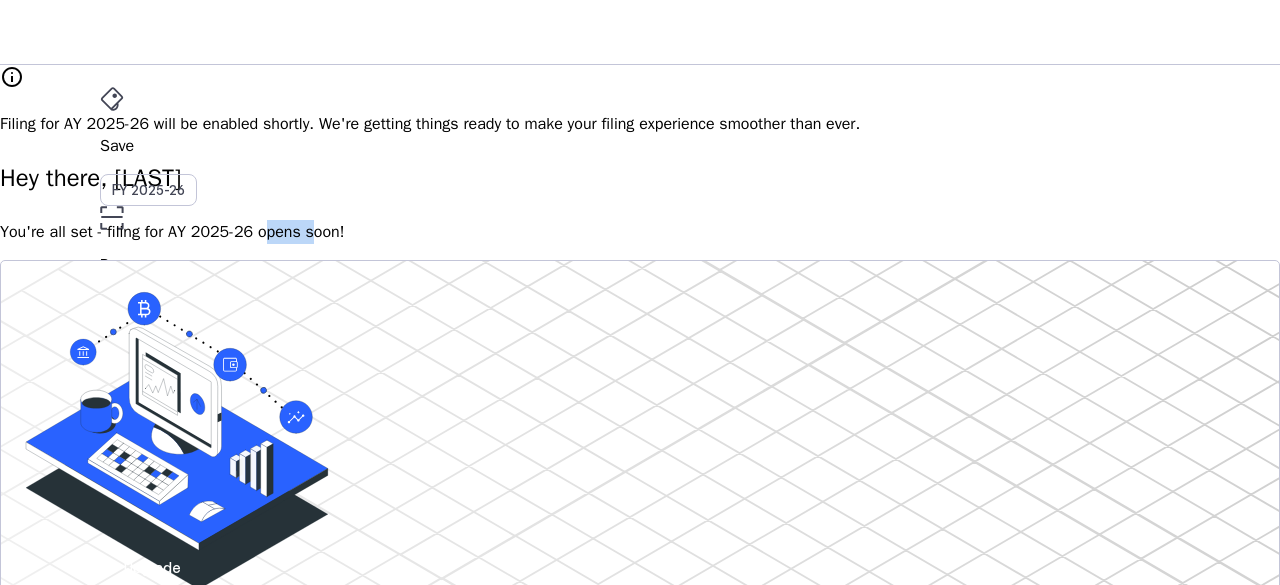 click on "You're all set - filing for AY 2025-26 opens soon!" at bounding box center [640, 232] 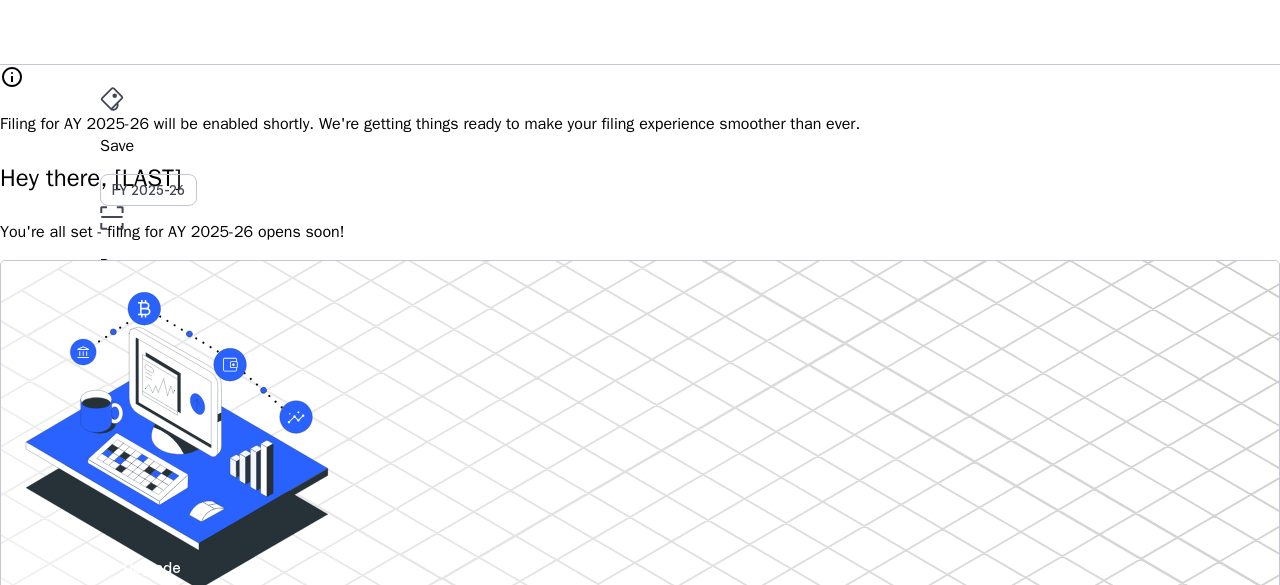 click on "info Filing for AY 2025-26 will be enabled shortly. We're getting things ready to make your filing experience smoother than ever." at bounding box center (640, 100) 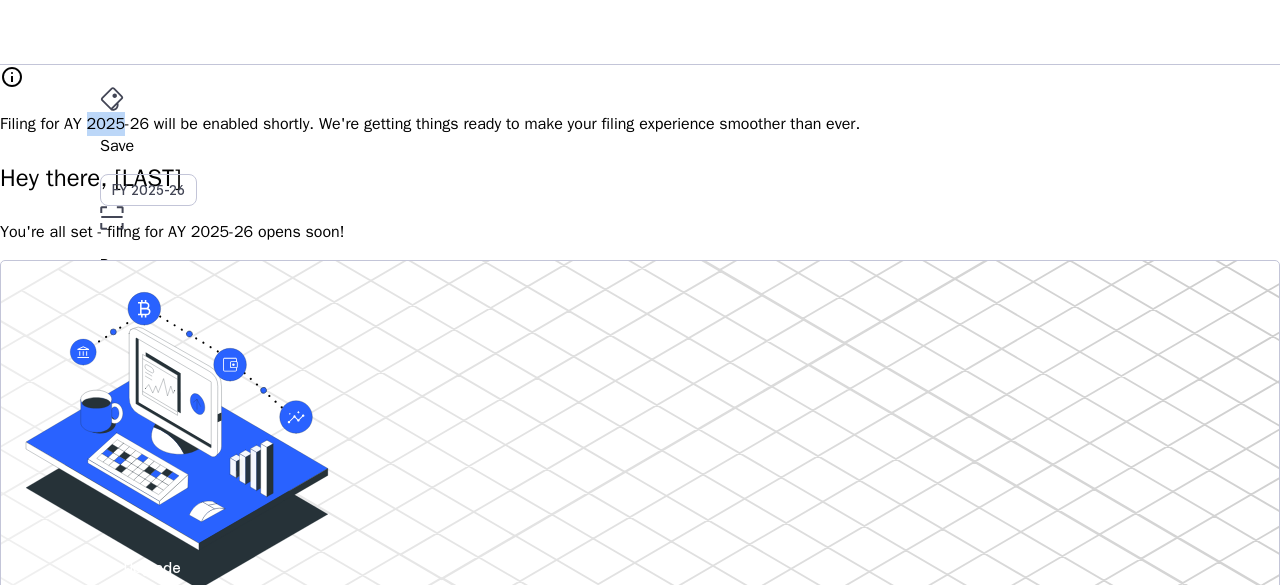 click on "info Filing for AY 2025-26 will be enabled shortly. We're getting things ready to make your filing experience smoother than ever." at bounding box center [640, 100] 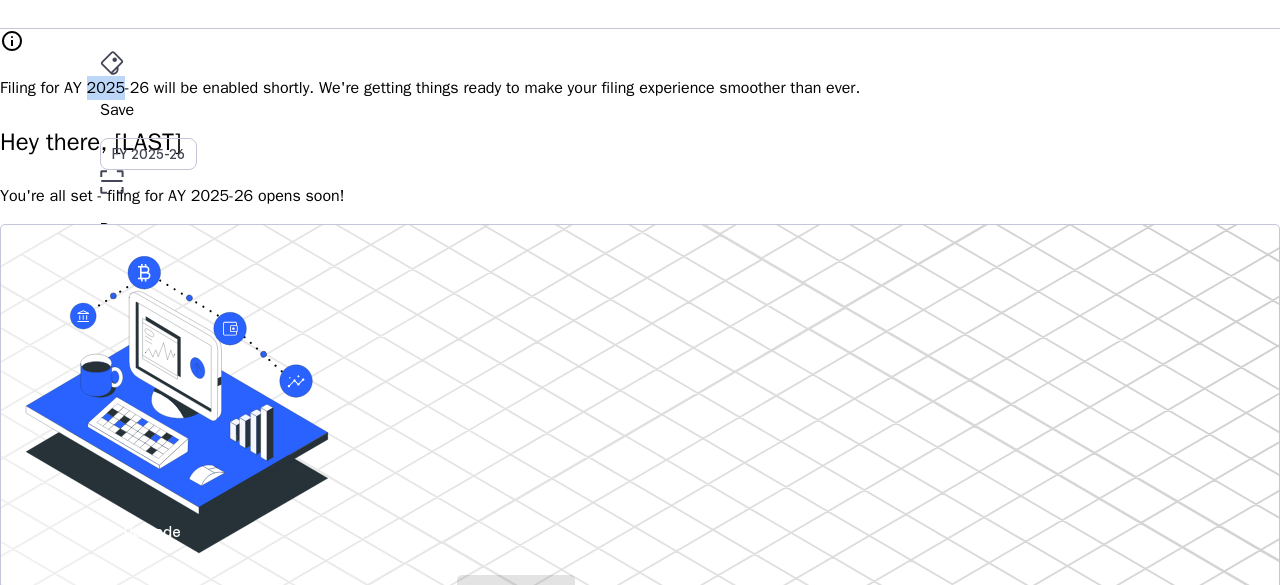 scroll, scrollTop: 0, scrollLeft: 0, axis: both 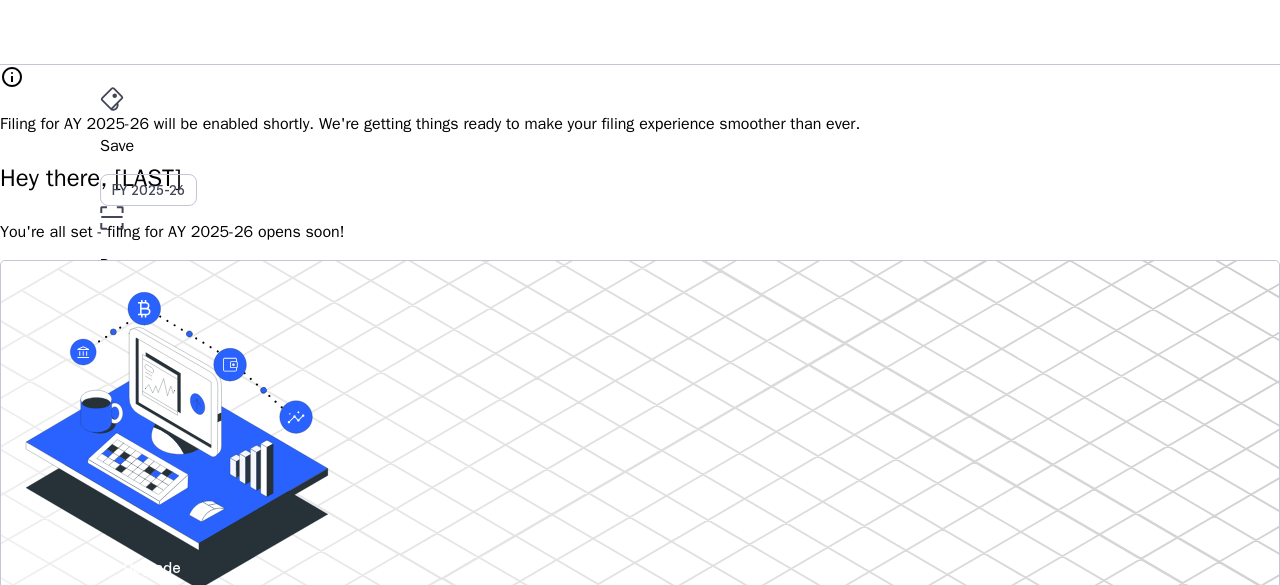 click on "MM" at bounding box center [116, 531] 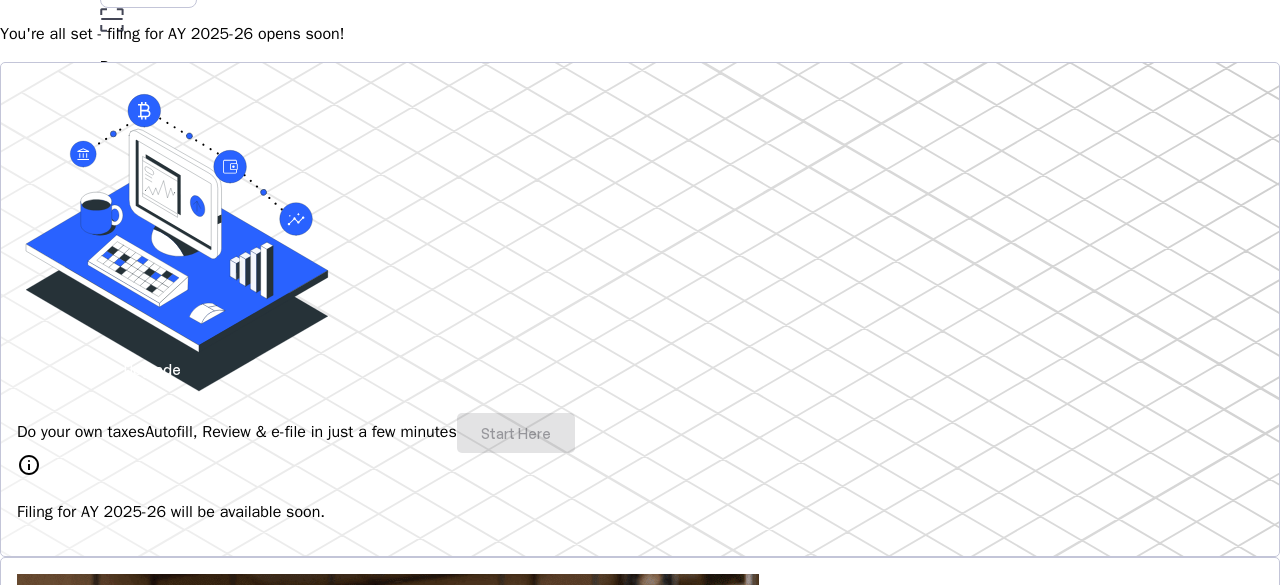 click on "Do your own taxes   Autofill, Review & e-file in just a few minutes   Start Here" at bounding box center [640, 433] 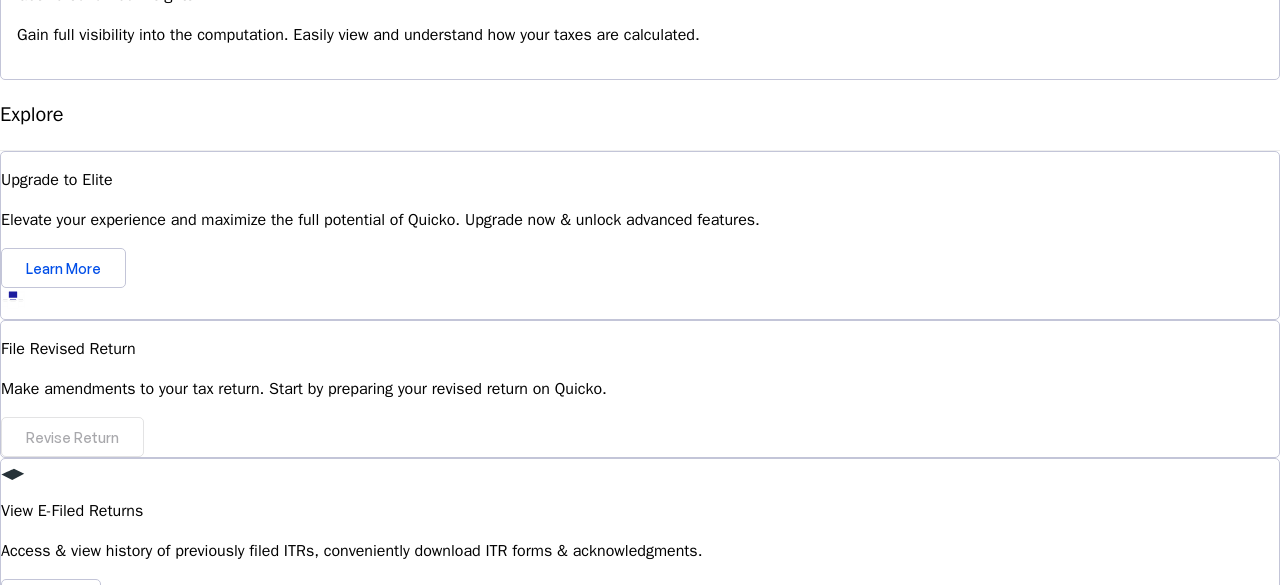 scroll, scrollTop: 1919, scrollLeft: 0, axis: vertical 